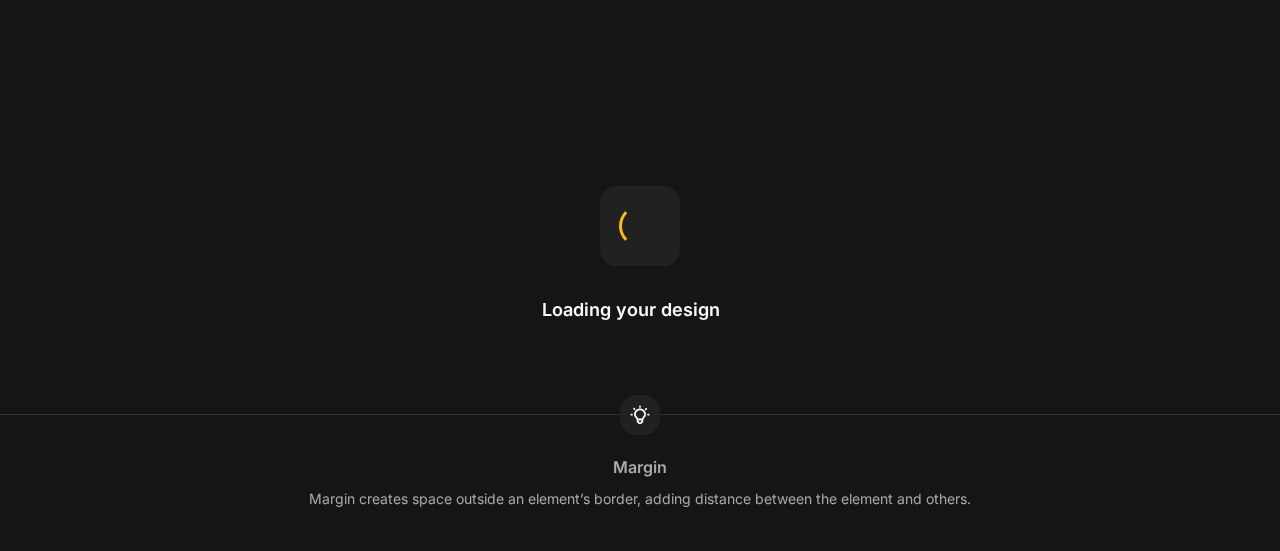 scroll, scrollTop: 0, scrollLeft: 0, axis: both 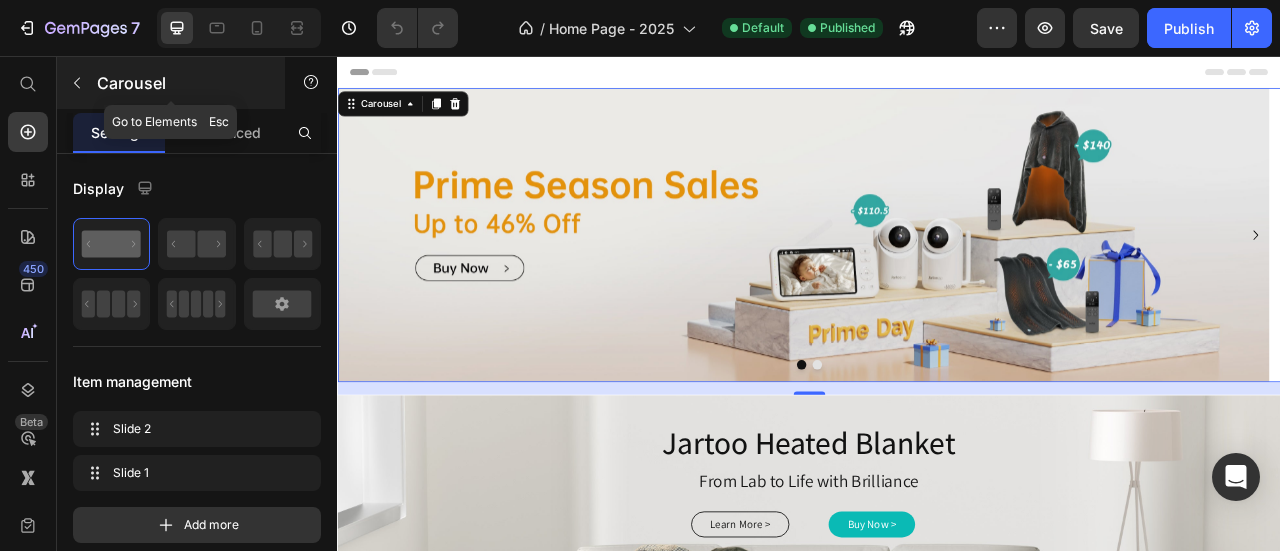 click 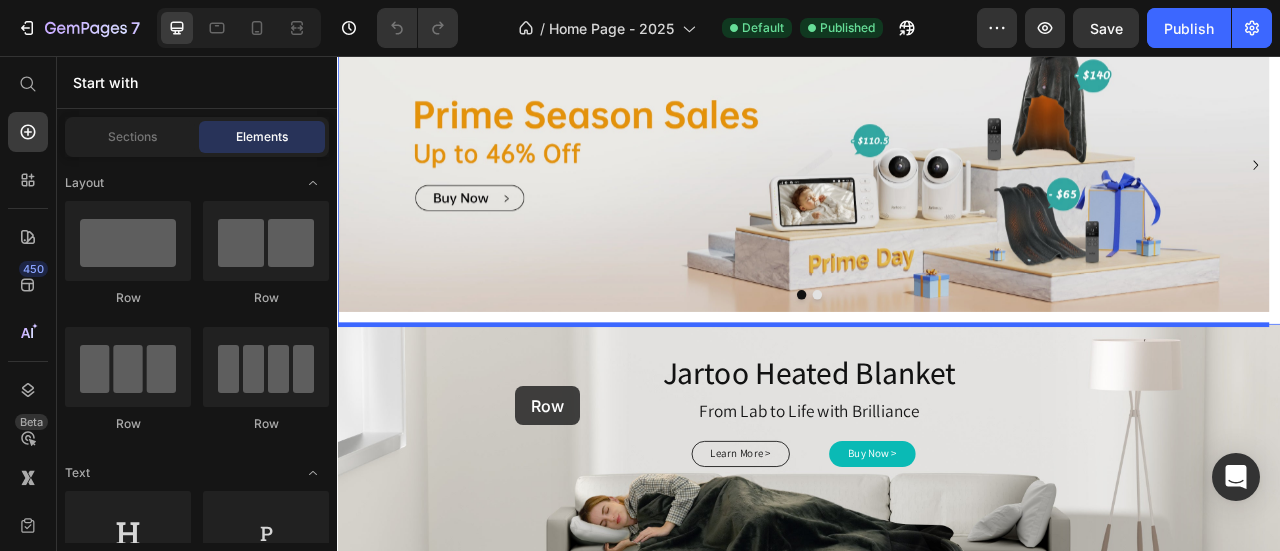 scroll, scrollTop: 113, scrollLeft: 0, axis: vertical 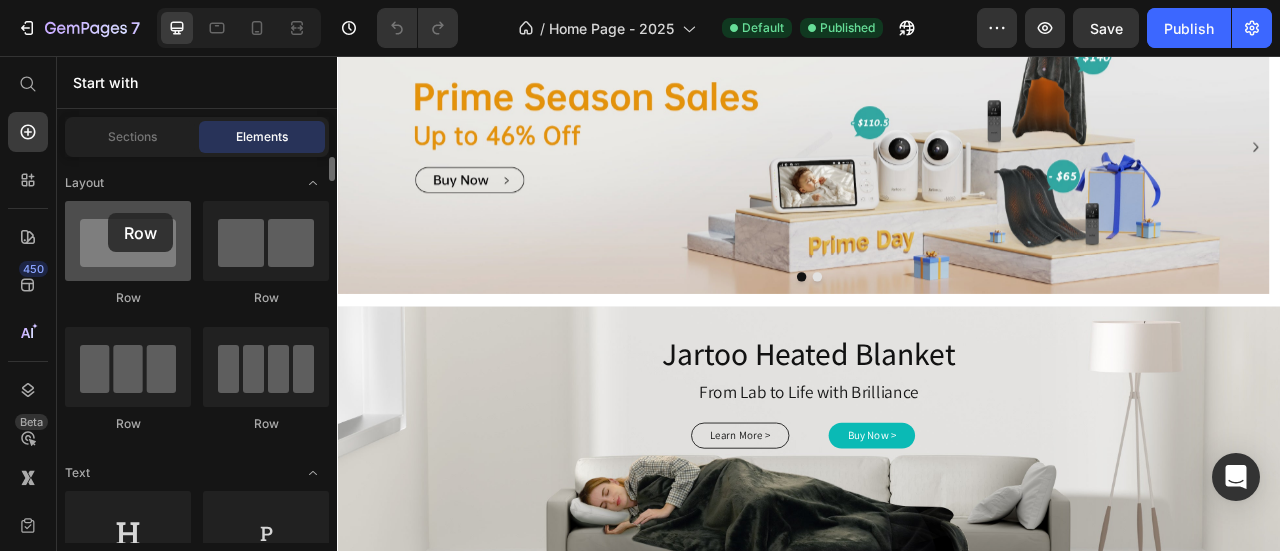 drag, startPoint x: 41, startPoint y: 394, endPoint x: 108, endPoint y: 213, distance: 193.0026 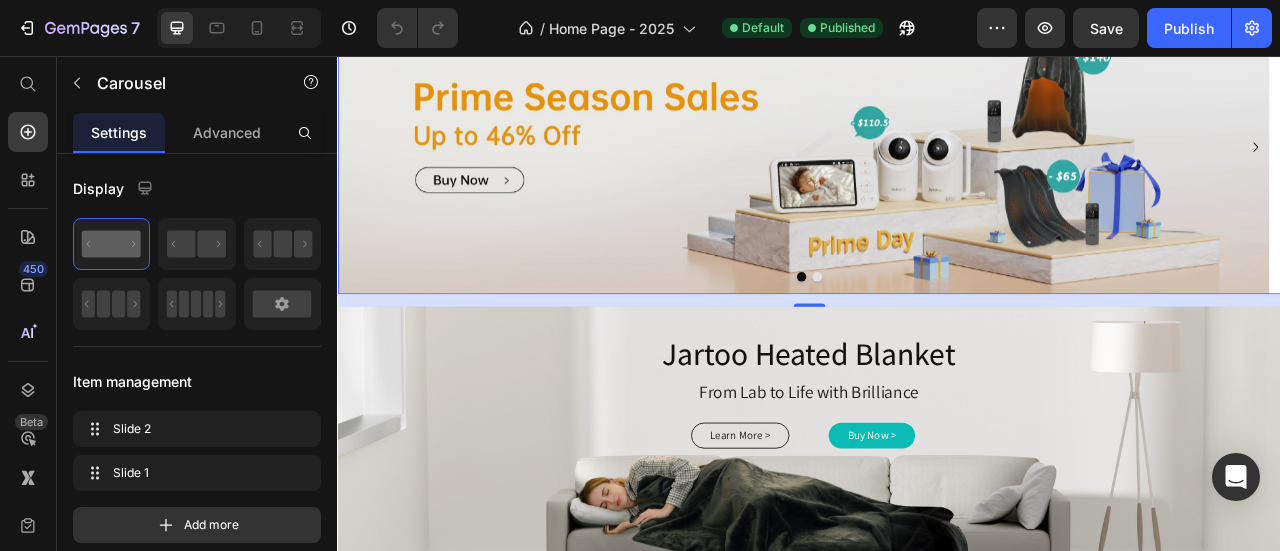 click at bounding box center (947, 336) 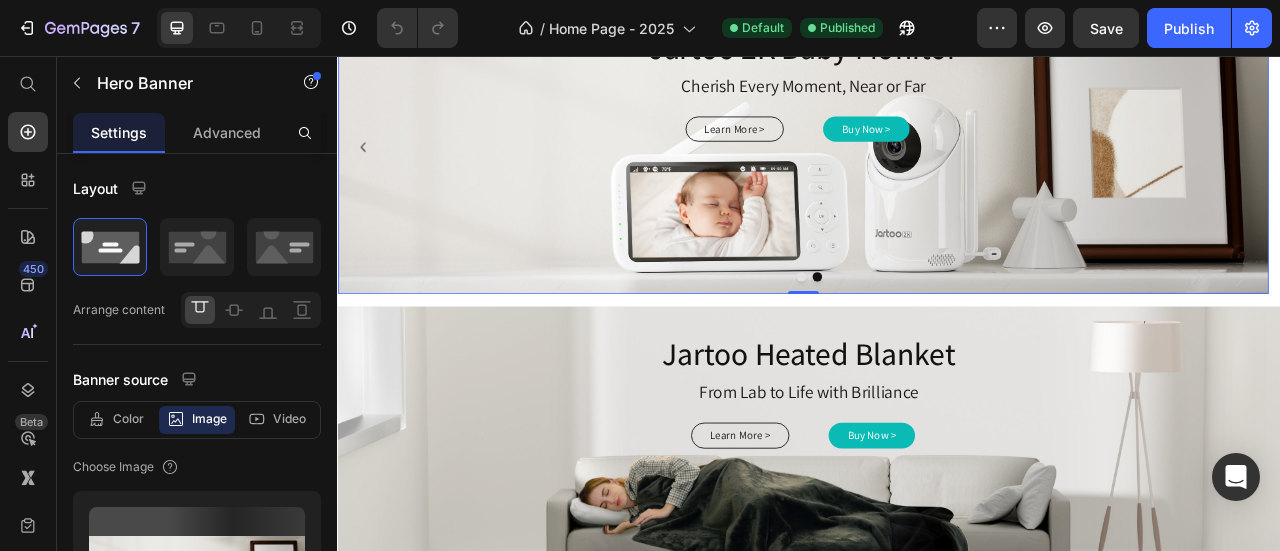 scroll, scrollTop: 0, scrollLeft: 0, axis: both 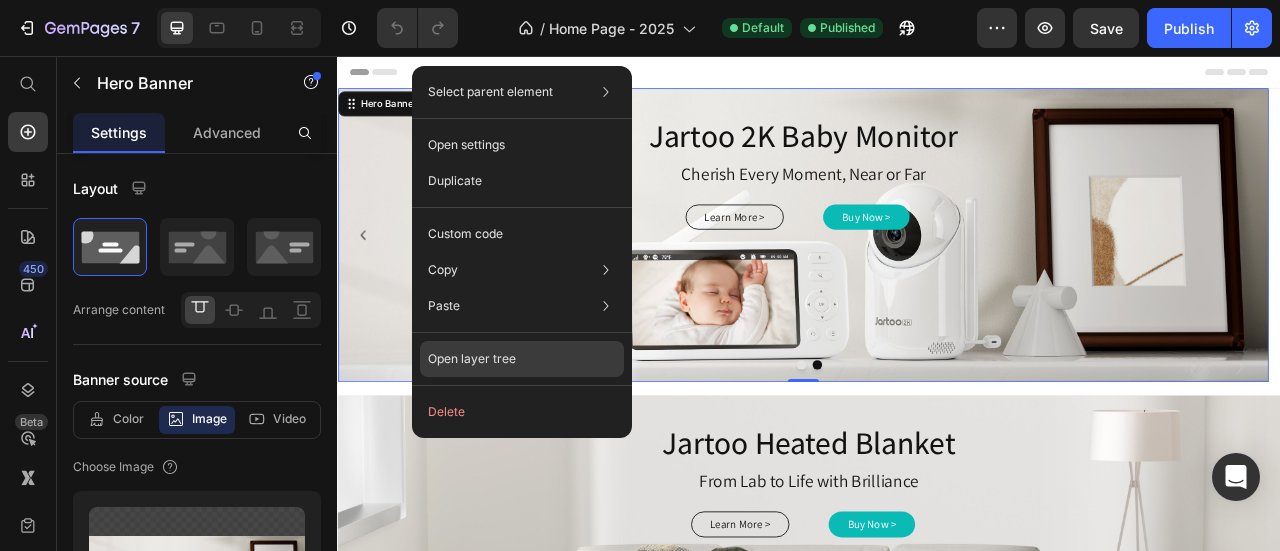 click on "Open layer tree" 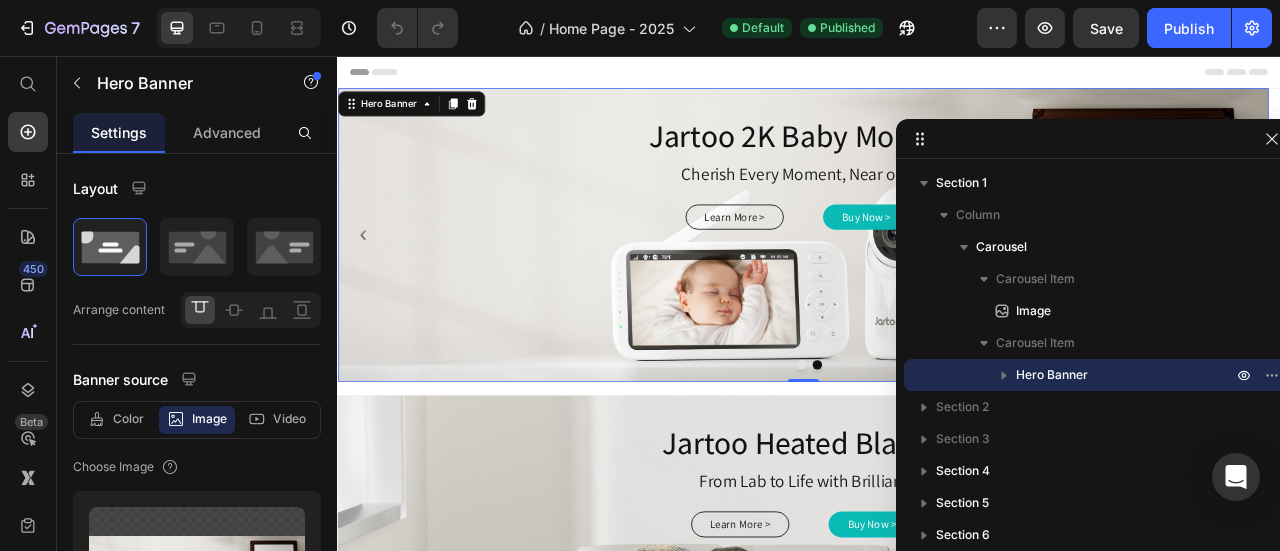 click 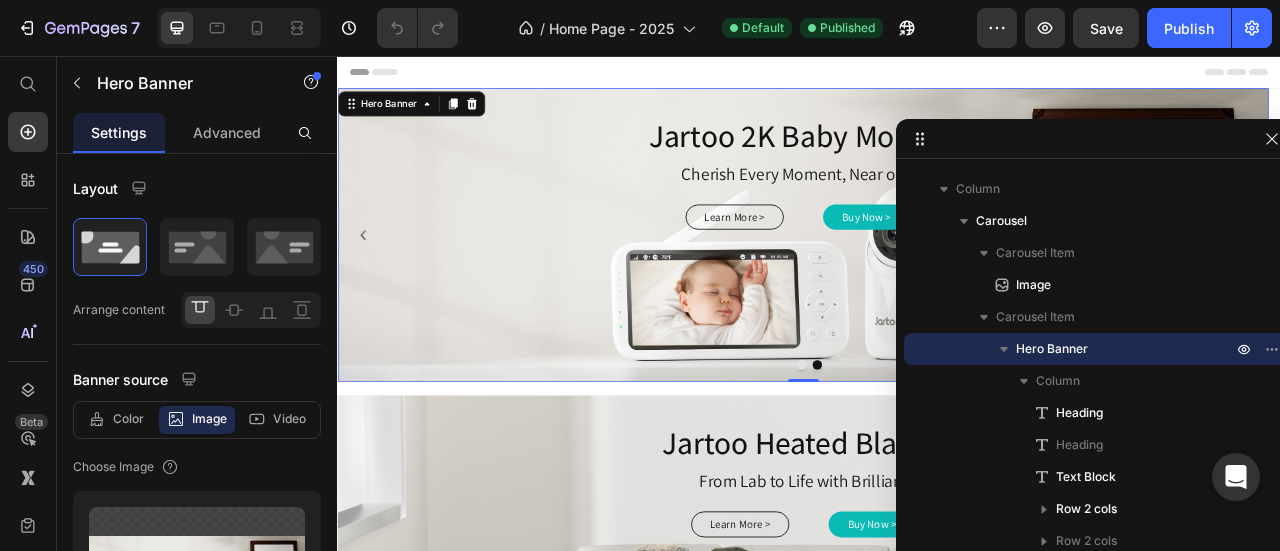 scroll, scrollTop: 22, scrollLeft: 0, axis: vertical 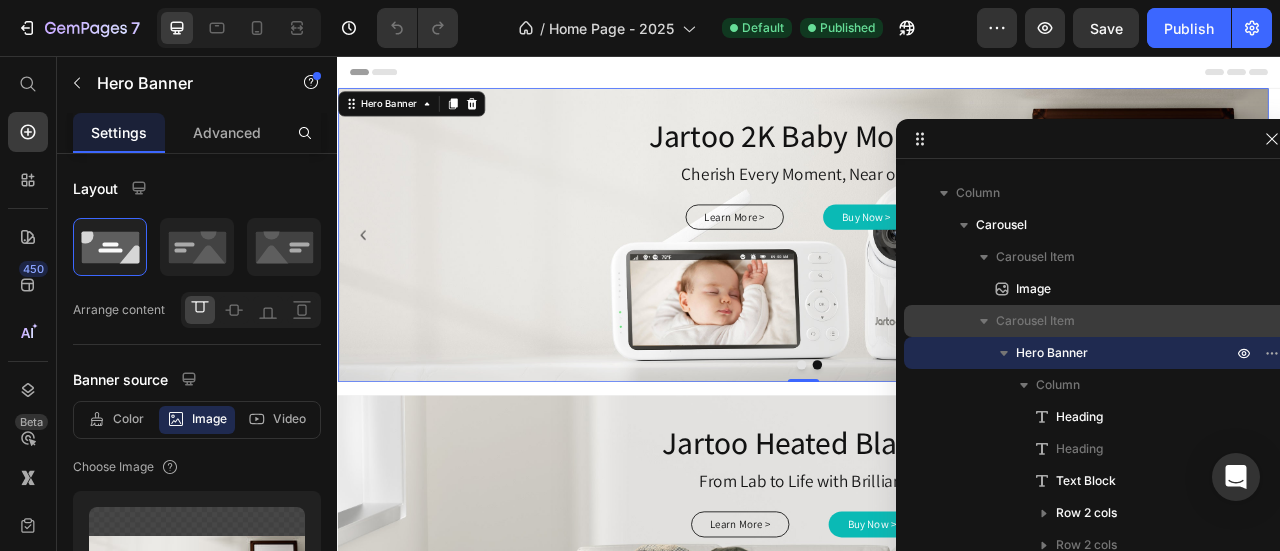 click 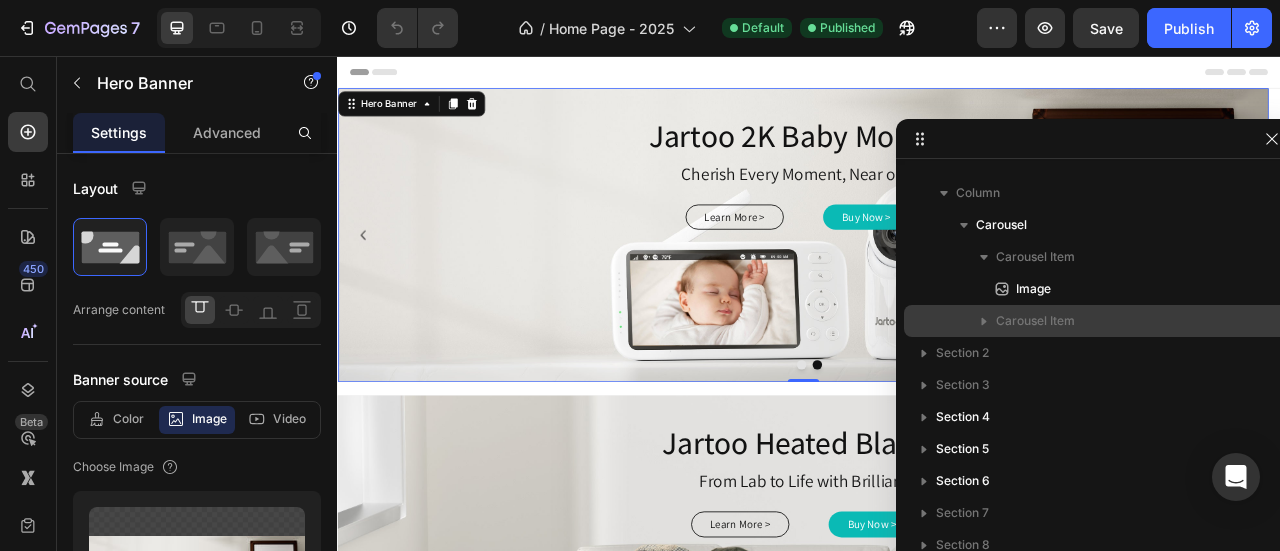 scroll, scrollTop: 22, scrollLeft: 0, axis: vertical 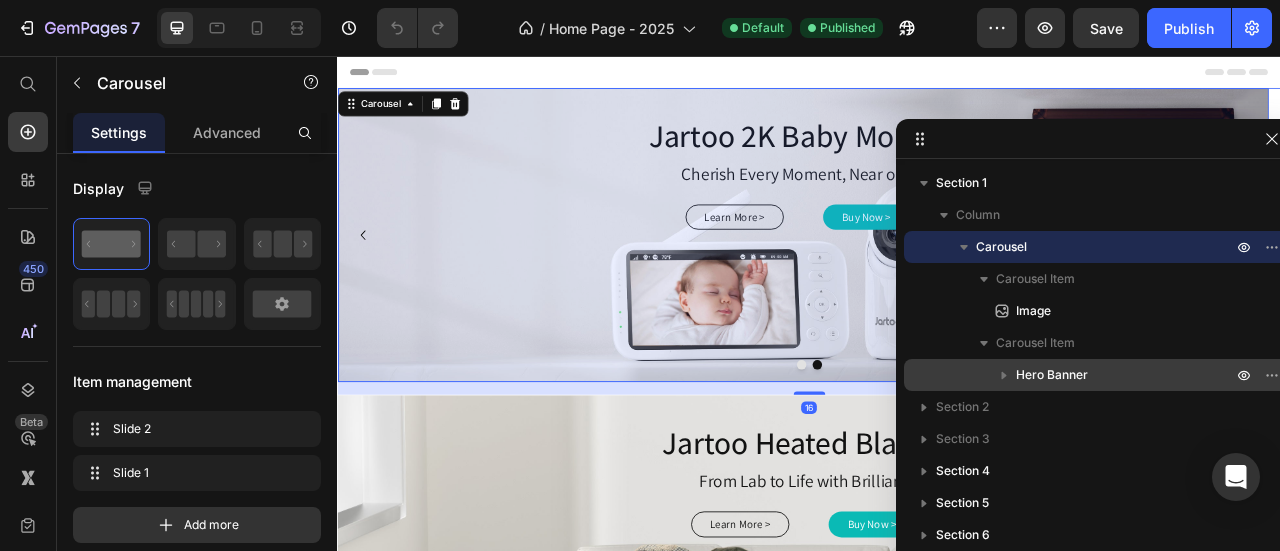 click on "Hero Banner" at bounding box center [1096, 375] 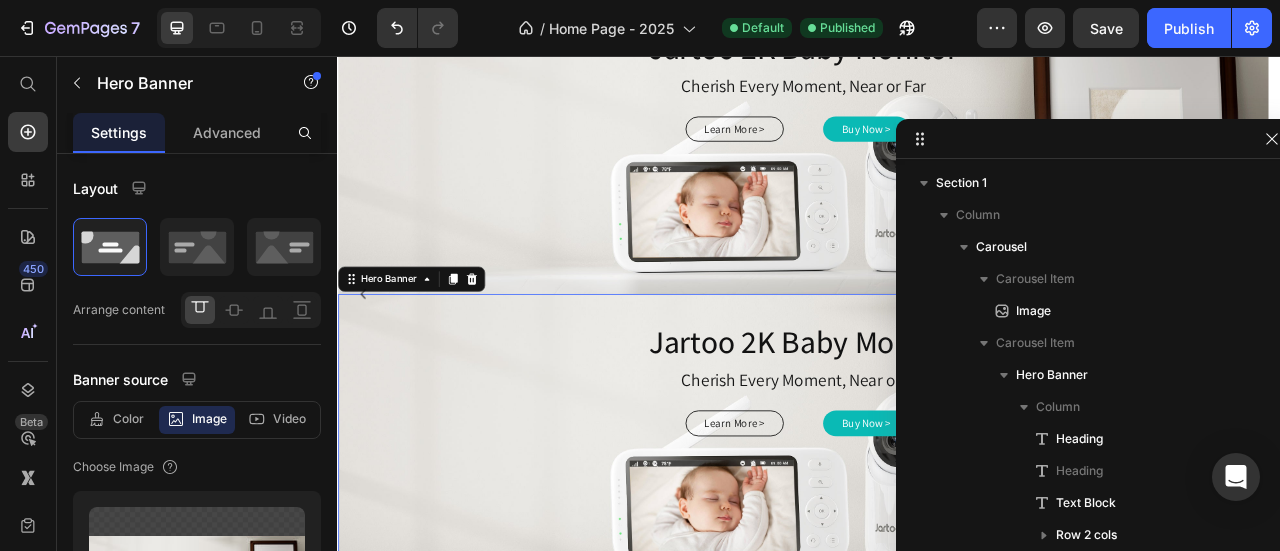 scroll, scrollTop: 344, scrollLeft: 0, axis: vertical 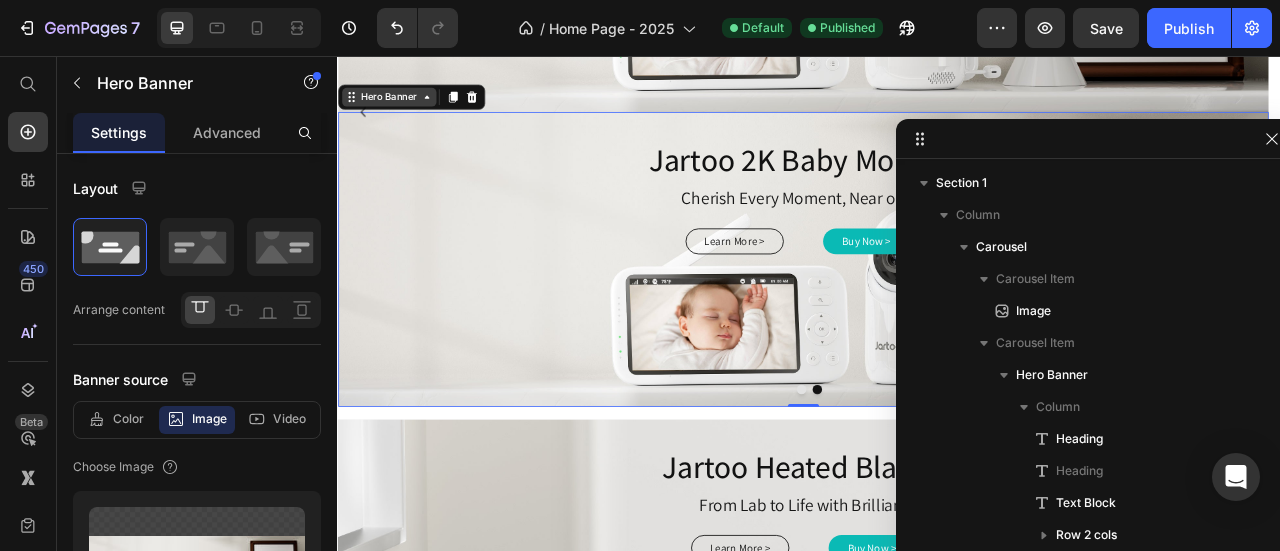 click 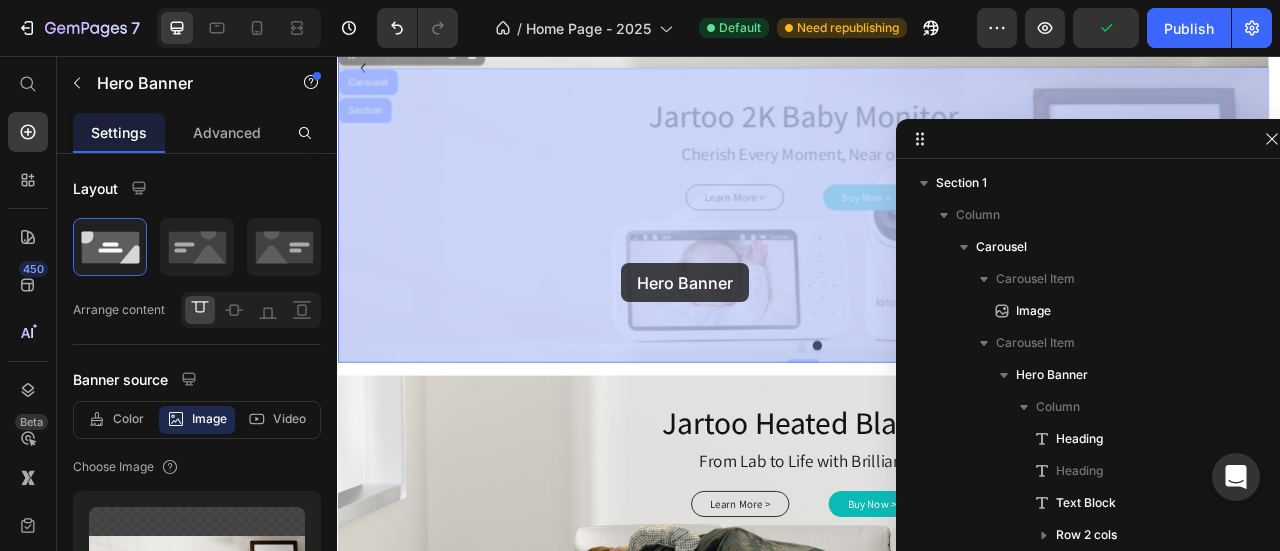 scroll, scrollTop: 487, scrollLeft: 0, axis: vertical 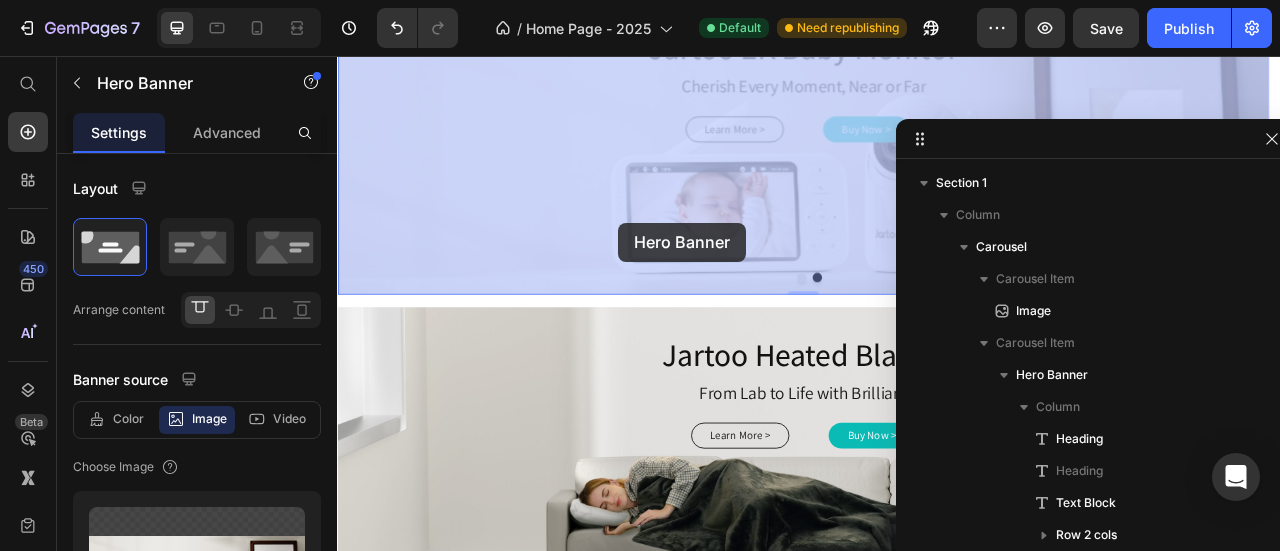 drag, startPoint x: 352, startPoint y: 105, endPoint x: 694, endPoint y: 268, distance: 378.85748 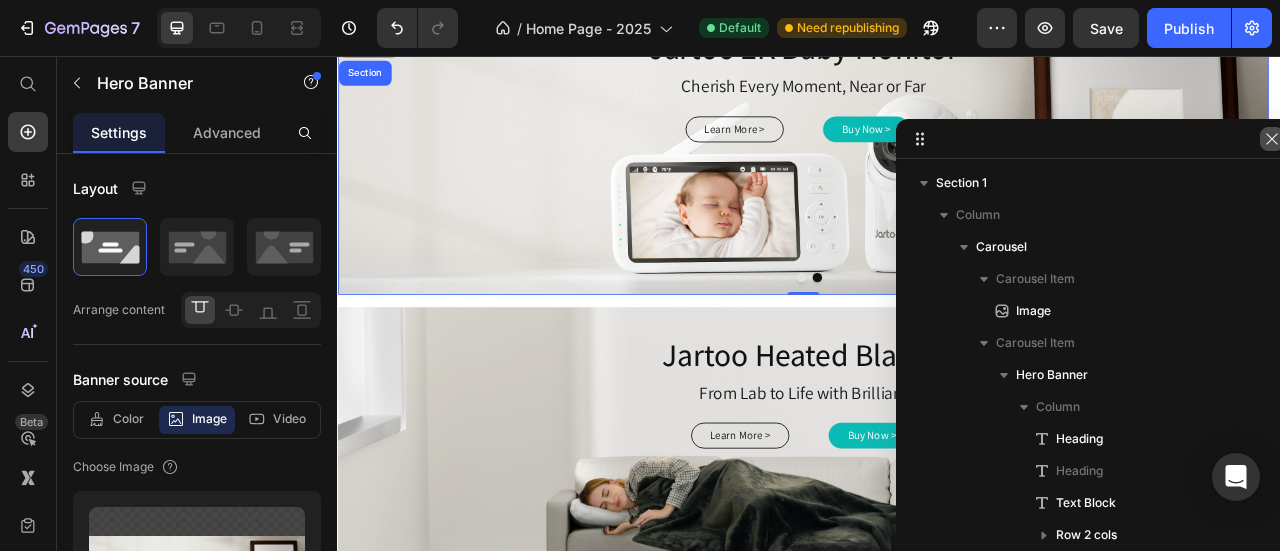 click at bounding box center [1272, 139] 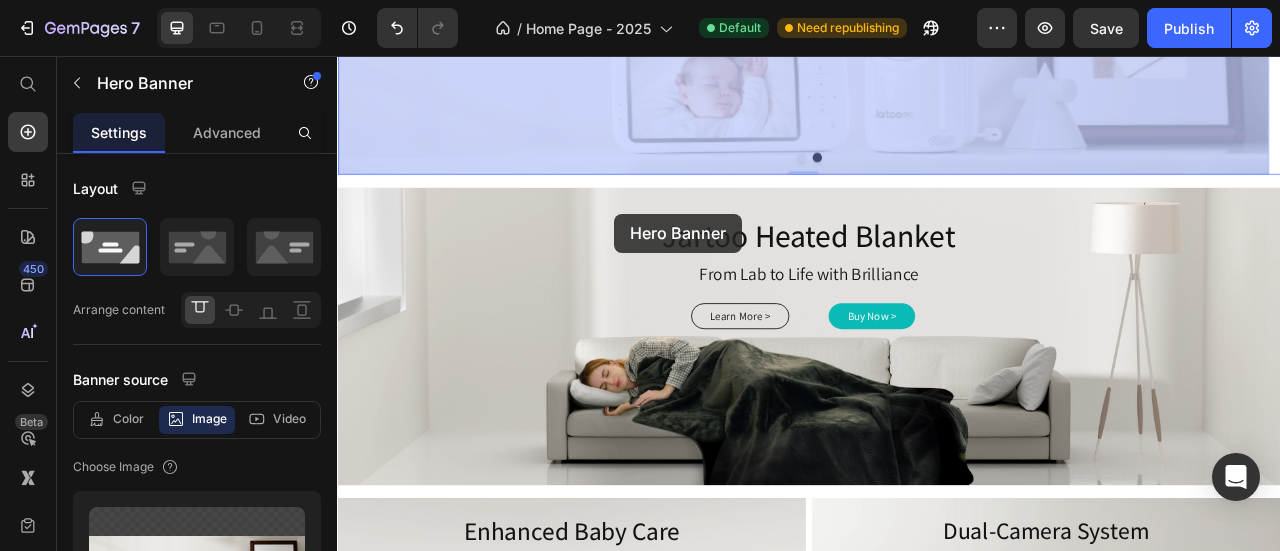 scroll, scrollTop: 669, scrollLeft: 0, axis: vertical 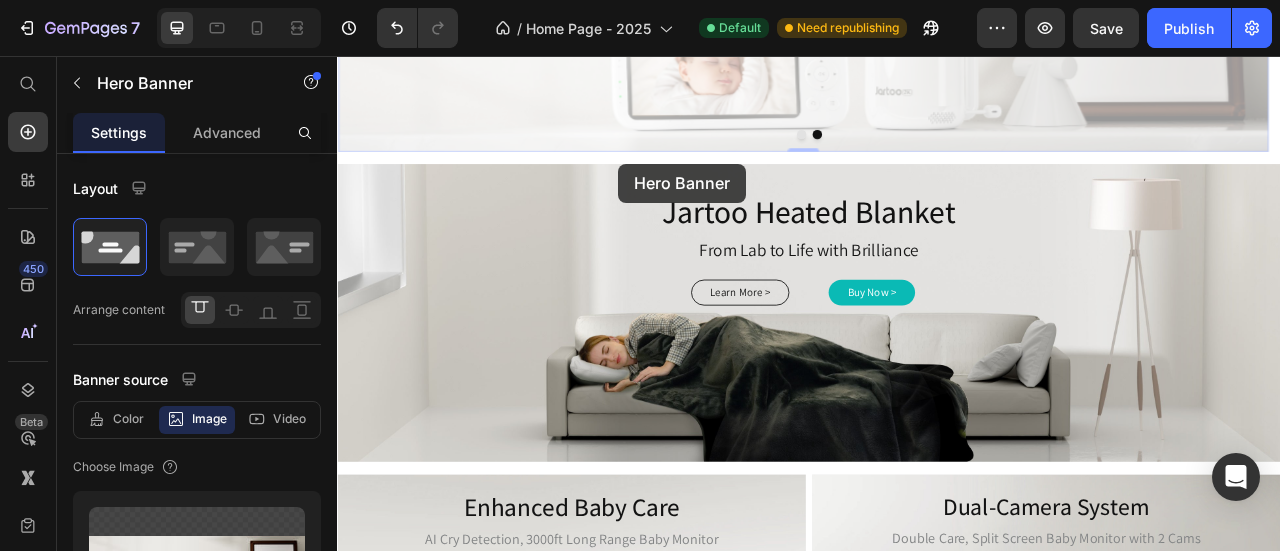 drag, startPoint x: 357, startPoint y: 214, endPoint x: 694, endPoint y: 193, distance: 337.65366 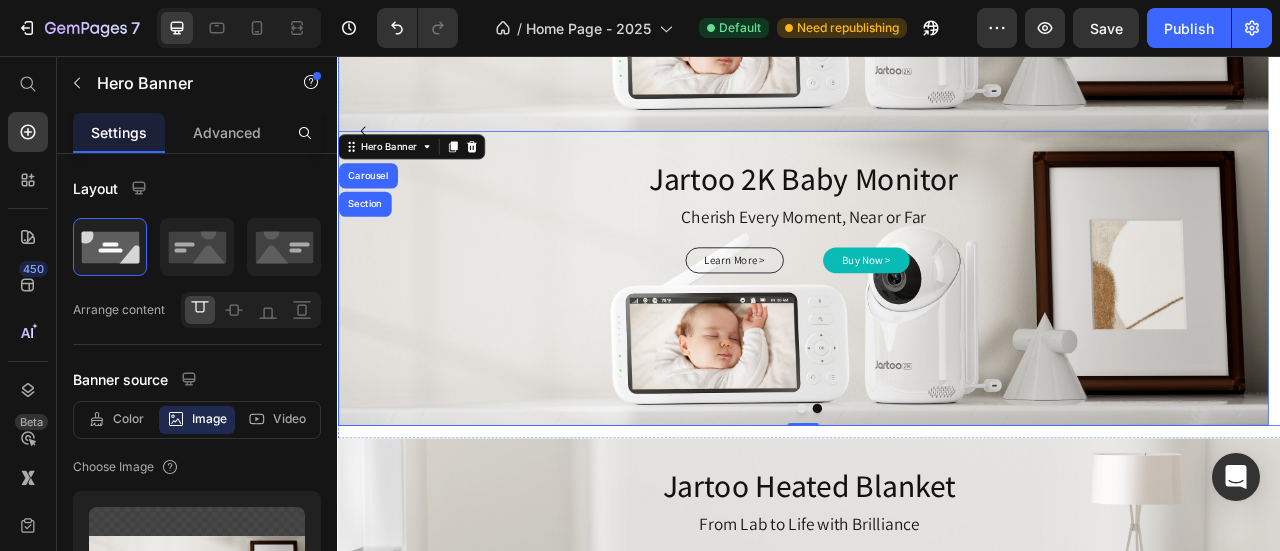 scroll, scrollTop: 318, scrollLeft: 0, axis: vertical 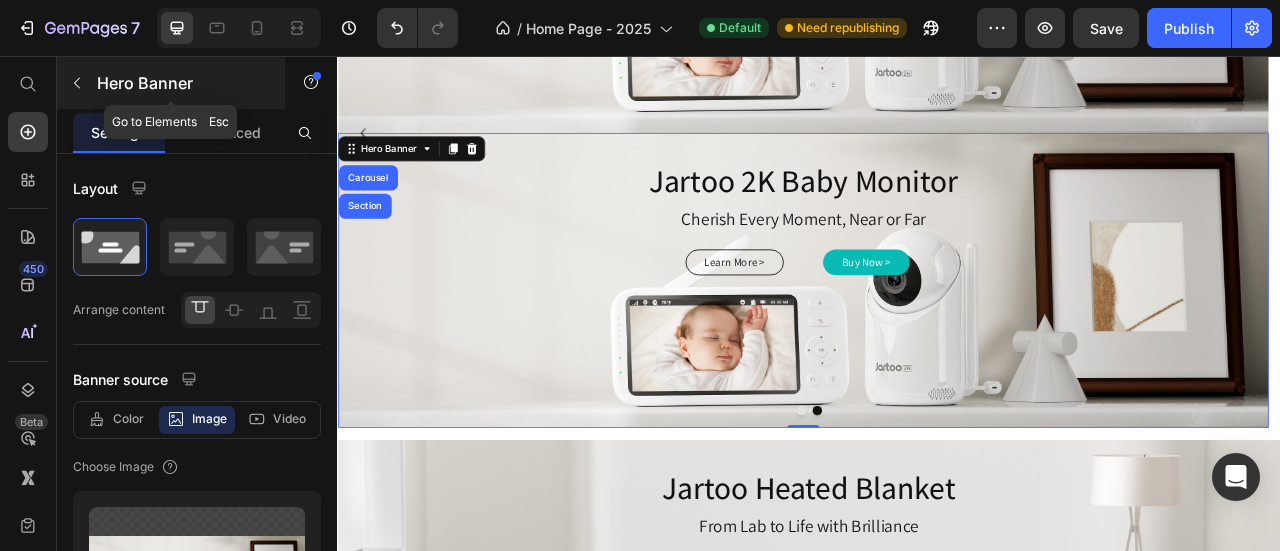 click at bounding box center [77, 83] 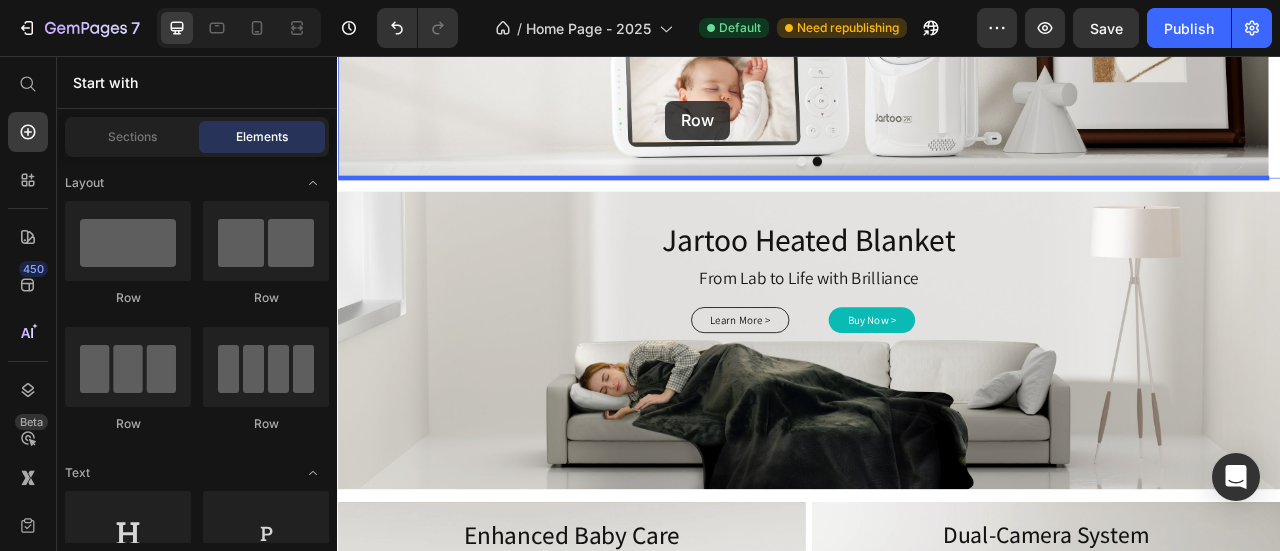 drag, startPoint x: 462, startPoint y: 319, endPoint x: 754, endPoint y: 113, distance: 357.35138 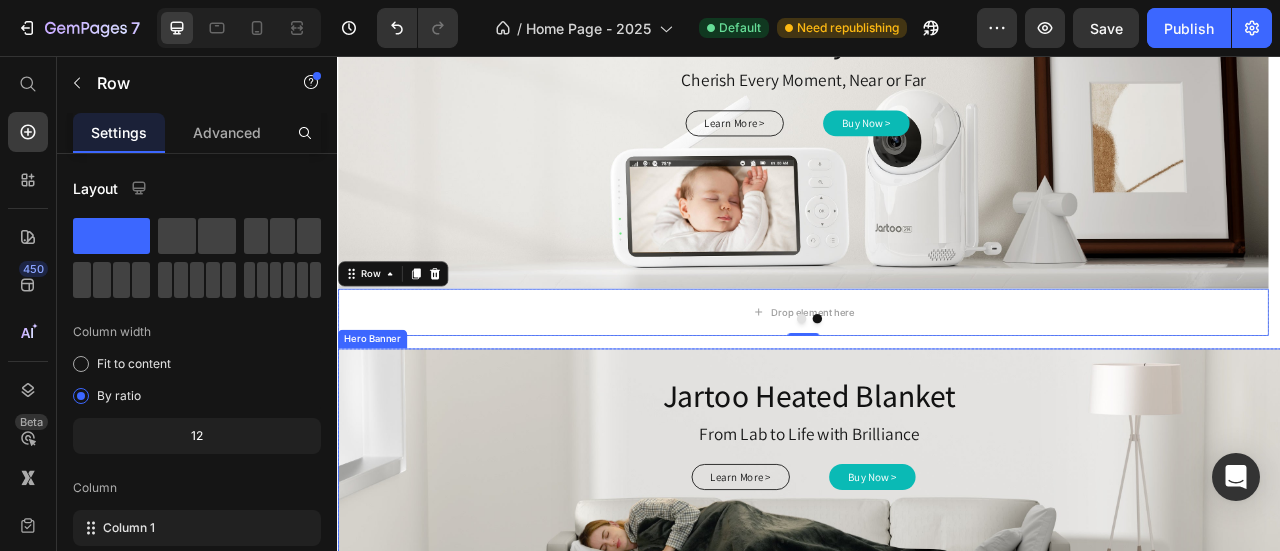 scroll, scrollTop: 464, scrollLeft: 0, axis: vertical 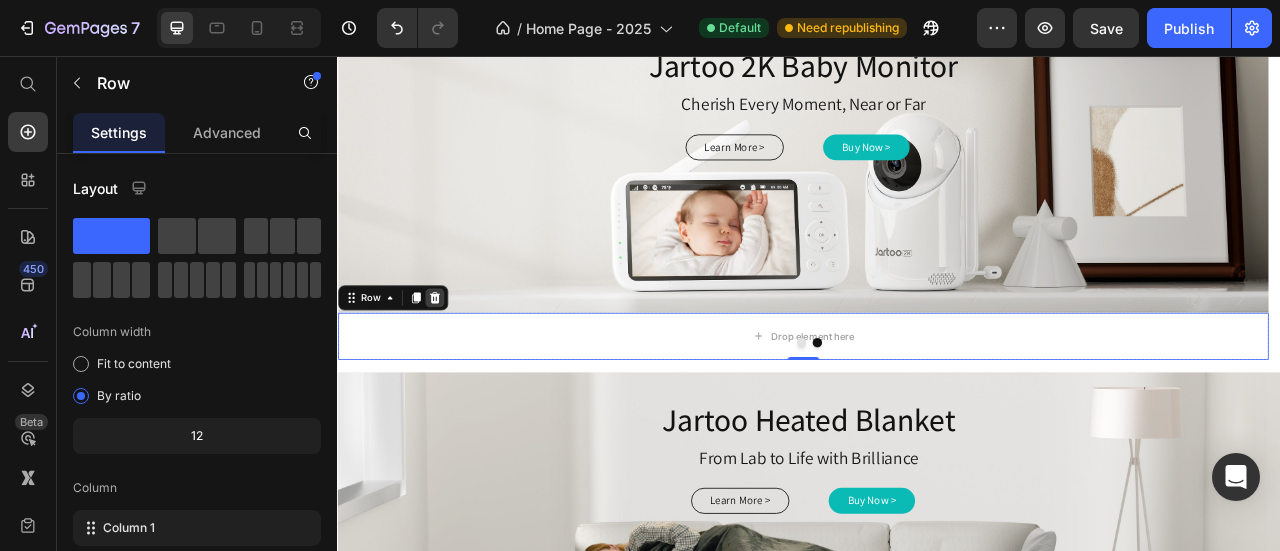 click 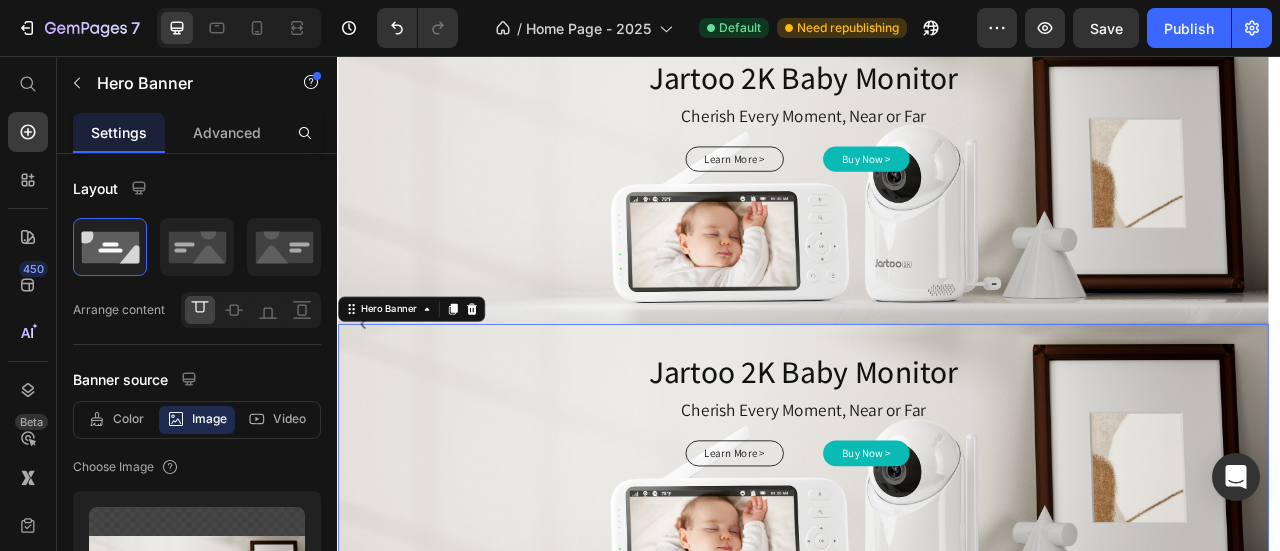 scroll, scrollTop: 232, scrollLeft: 0, axis: vertical 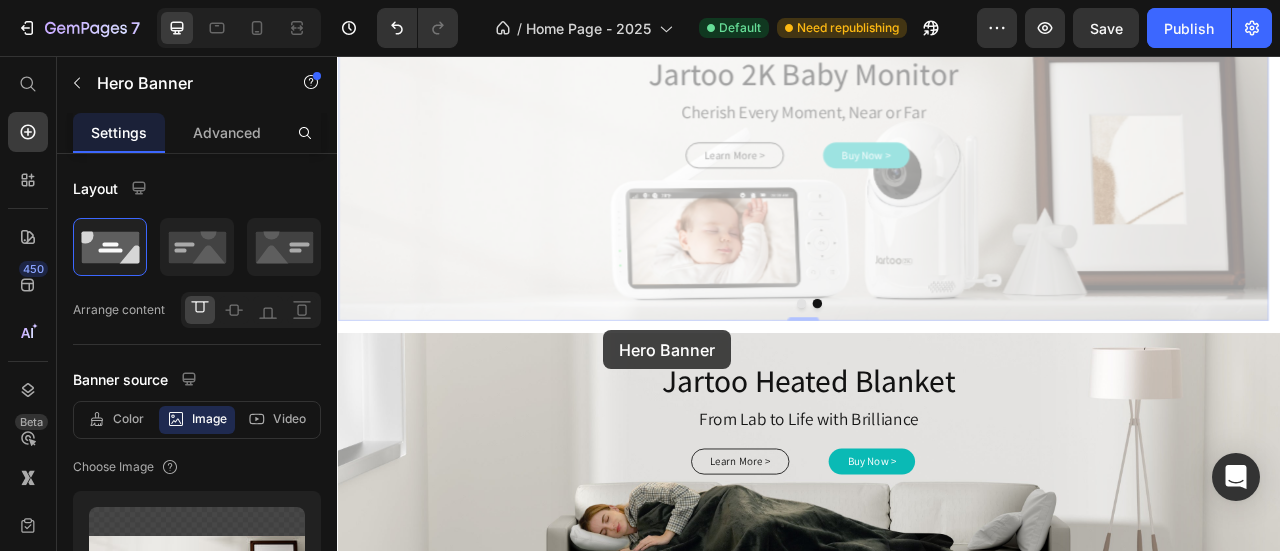 drag, startPoint x: 358, startPoint y: 219, endPoint x: 676, endPoint y: 405, distance: 368.40195 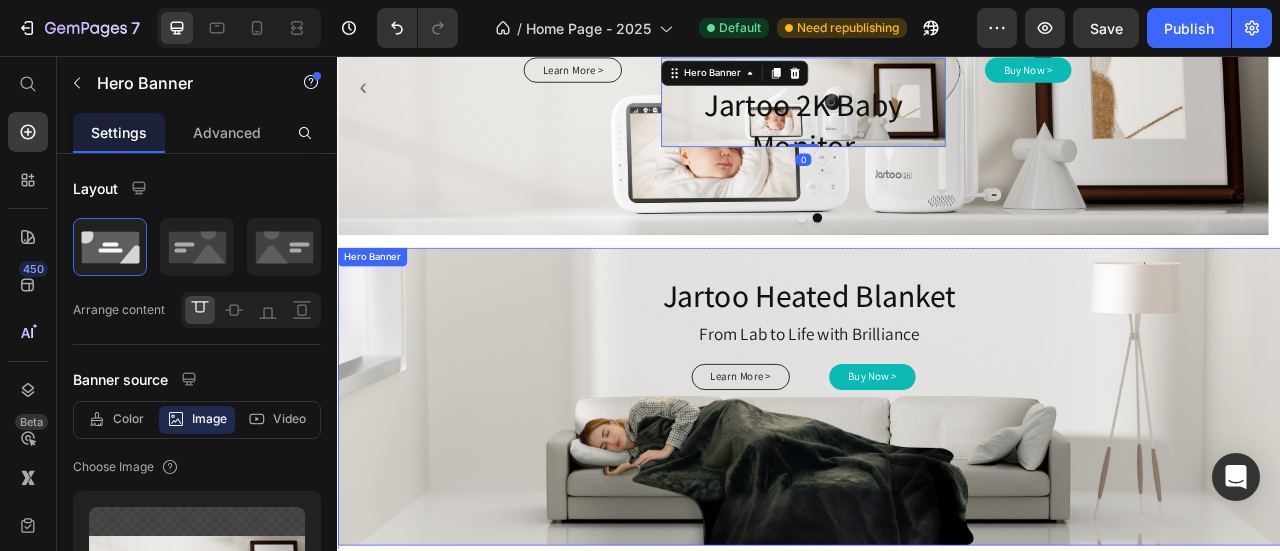 scroll, scrollTop: 0, scrollLeft: 0, axis: both 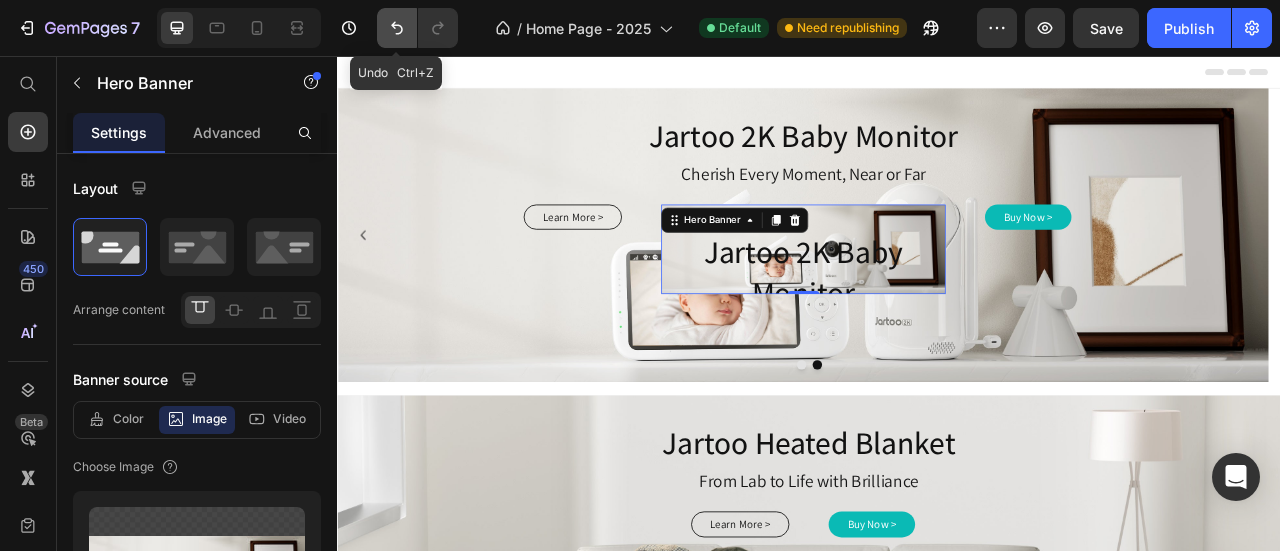 click 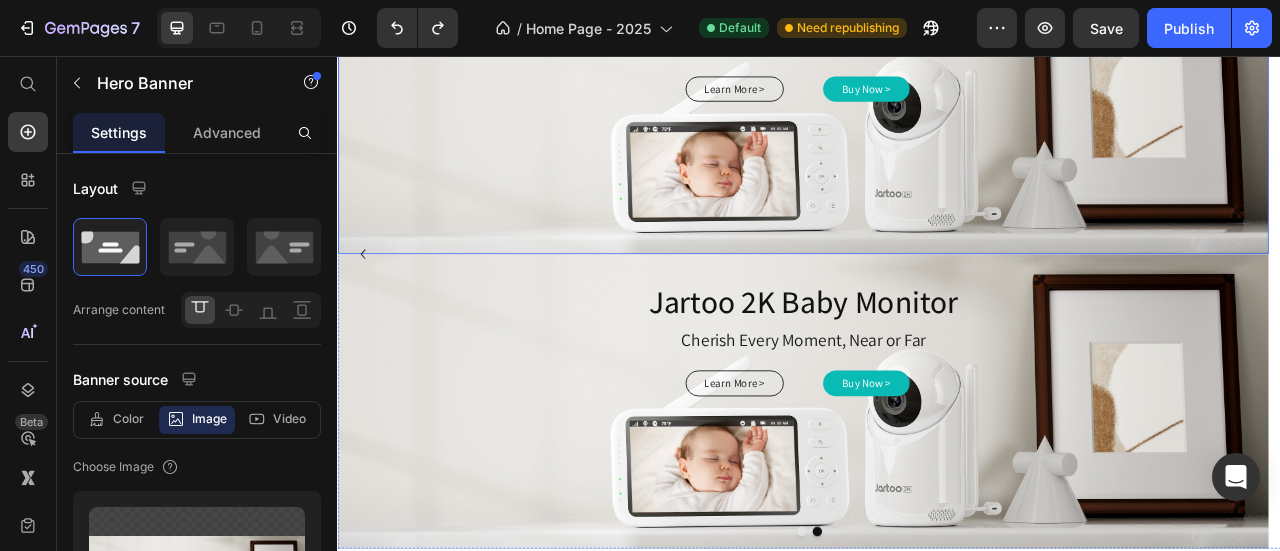scroll, scrollTop: 166, scrollLeft: 0, axis: vertical 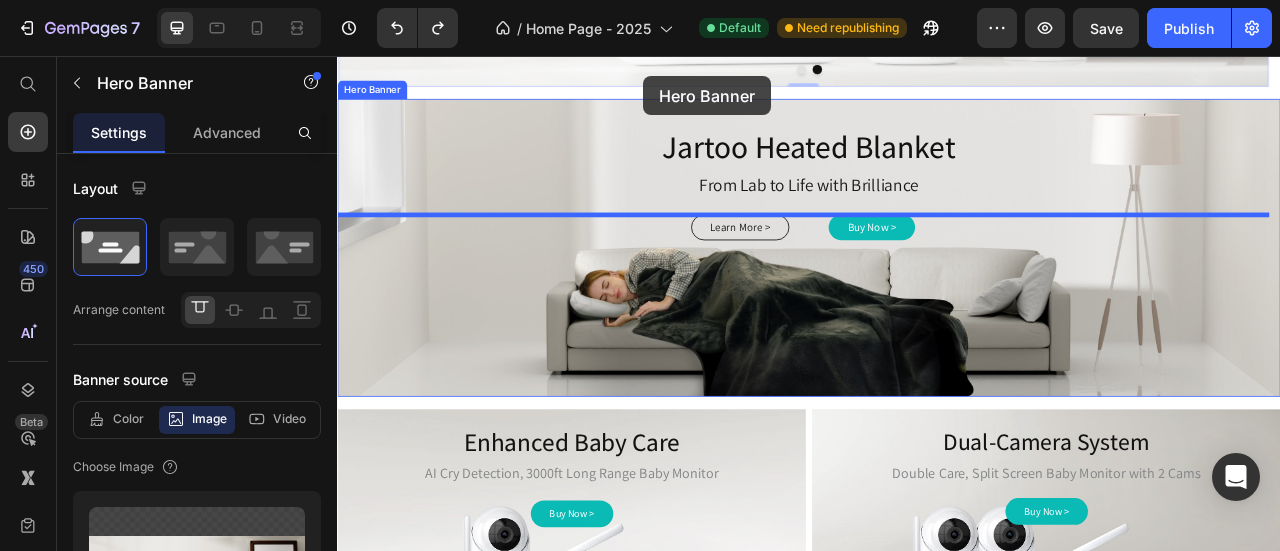 drag, startPoint x: 355, startPoint y: 192, endPoint x: 727, endPoint y: 82, distance: 387.92267 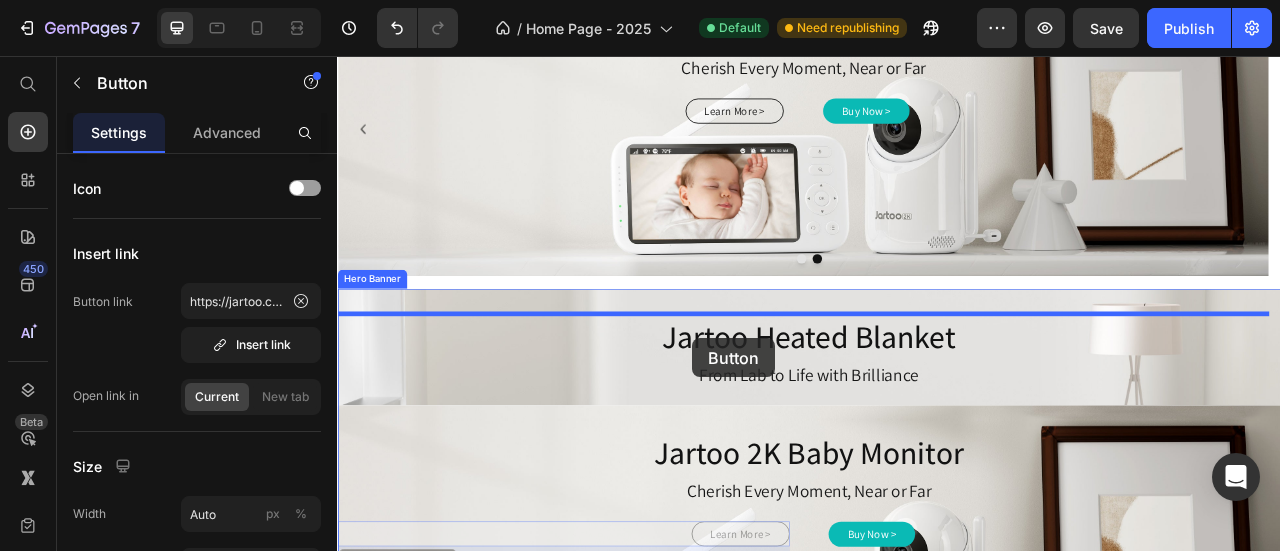 scroll, scrollTop: 140, scrollLeft: 0, axis: vertical 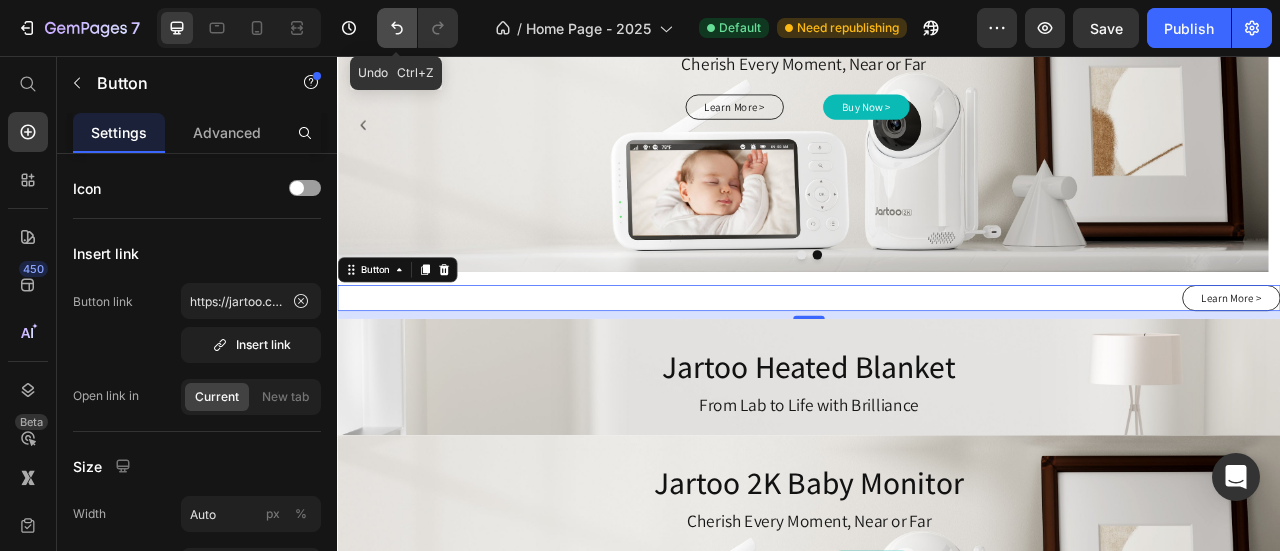 click 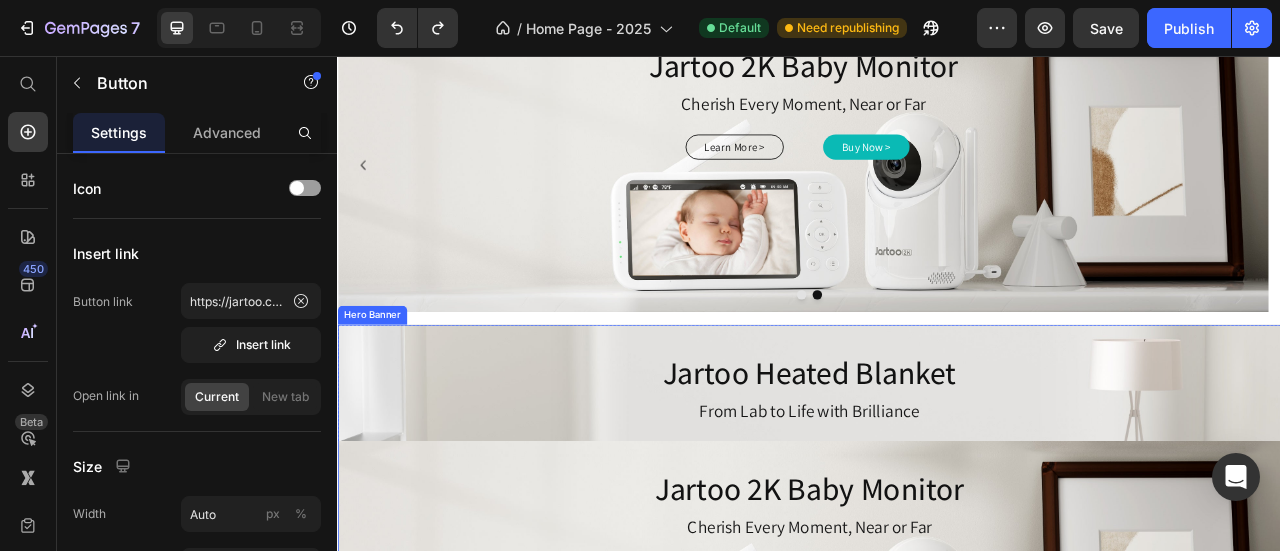 scroll, scrollTop: 88, scrollLeft: 0, axis: vertical 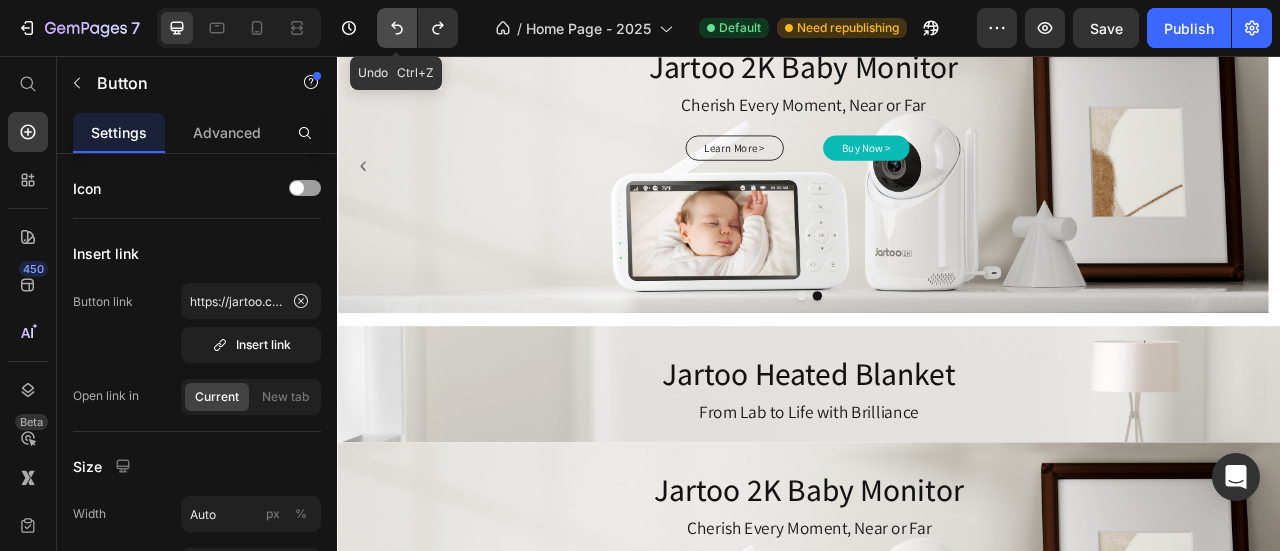 click 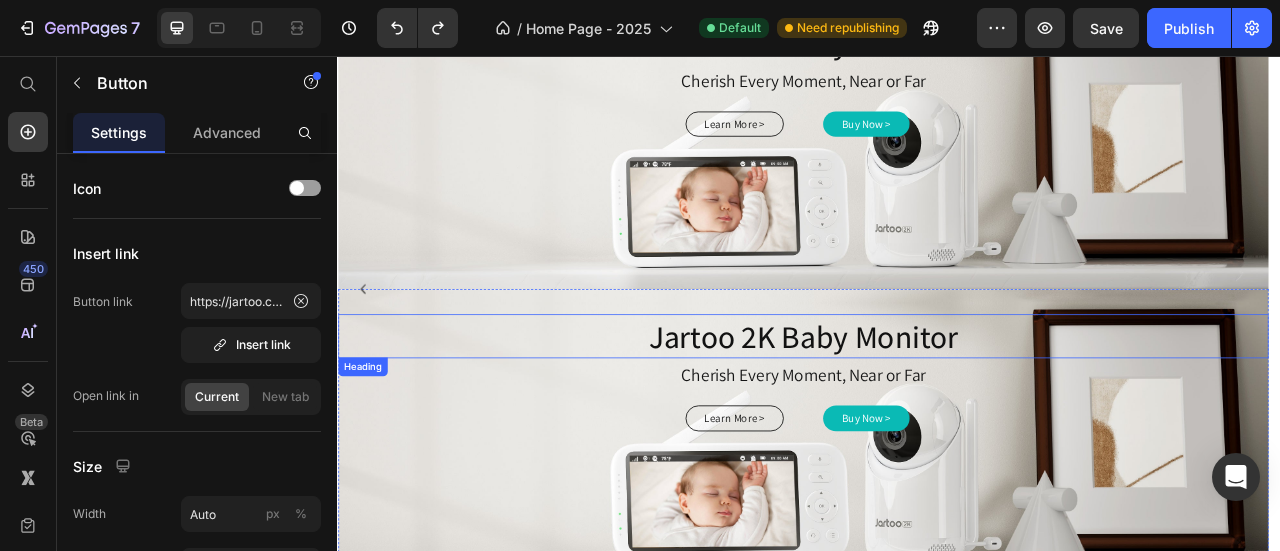 scroll, scrollTop: 269, scrollLeft: 0, axis: vertical 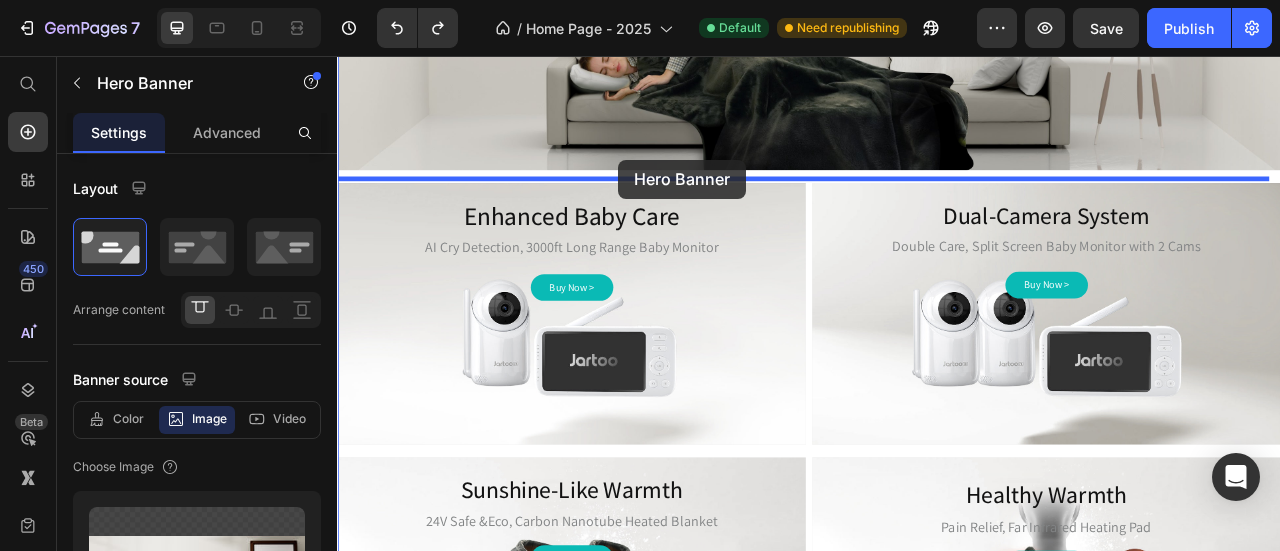 drag, startPoint x: 359, startPoint y: 185, endPoint x: 694, endPoint y: 188, distance: 335.01343 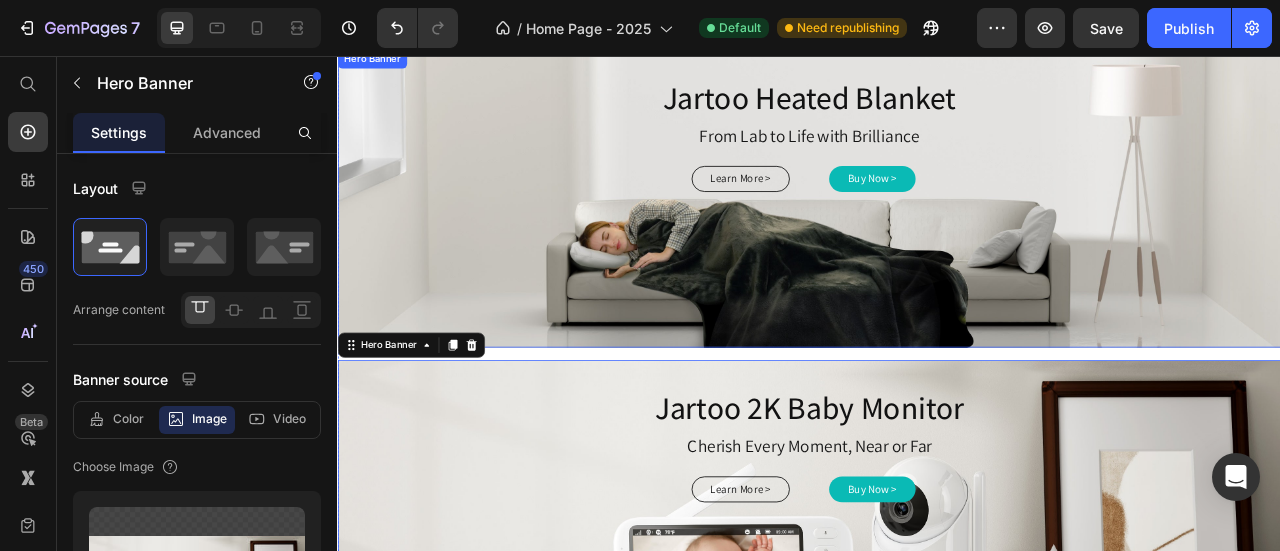 scroll, scrollTop: 360, scrollLeft: 0, axis: vertical 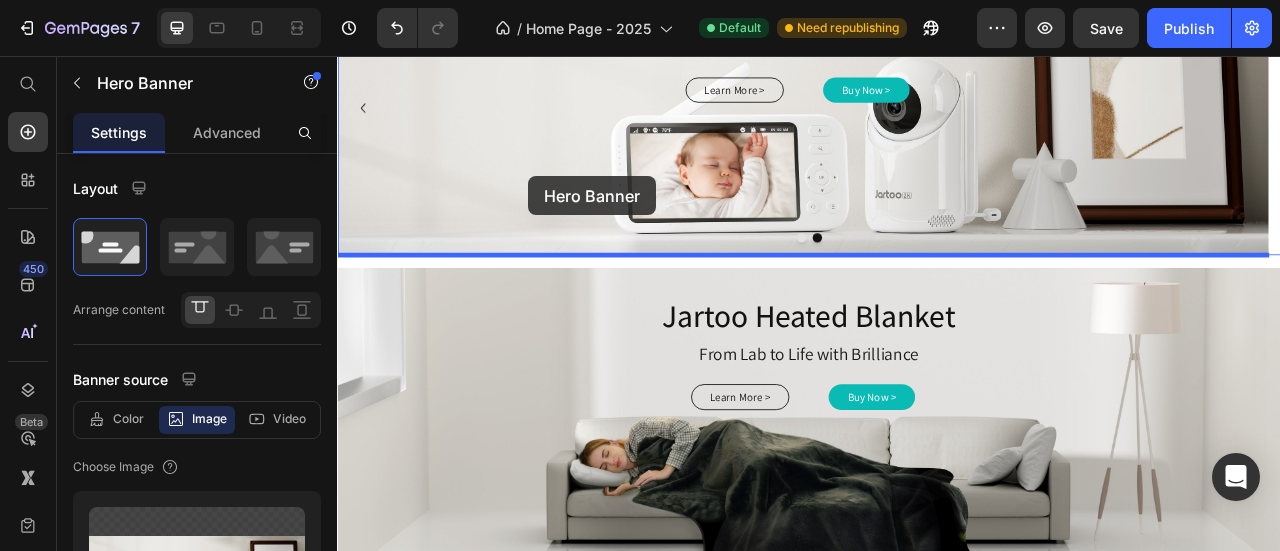drag, startPoint x: 356, startPoint y: 498, endPoint x: 584, endPoint y: 253, distance: 334.67746 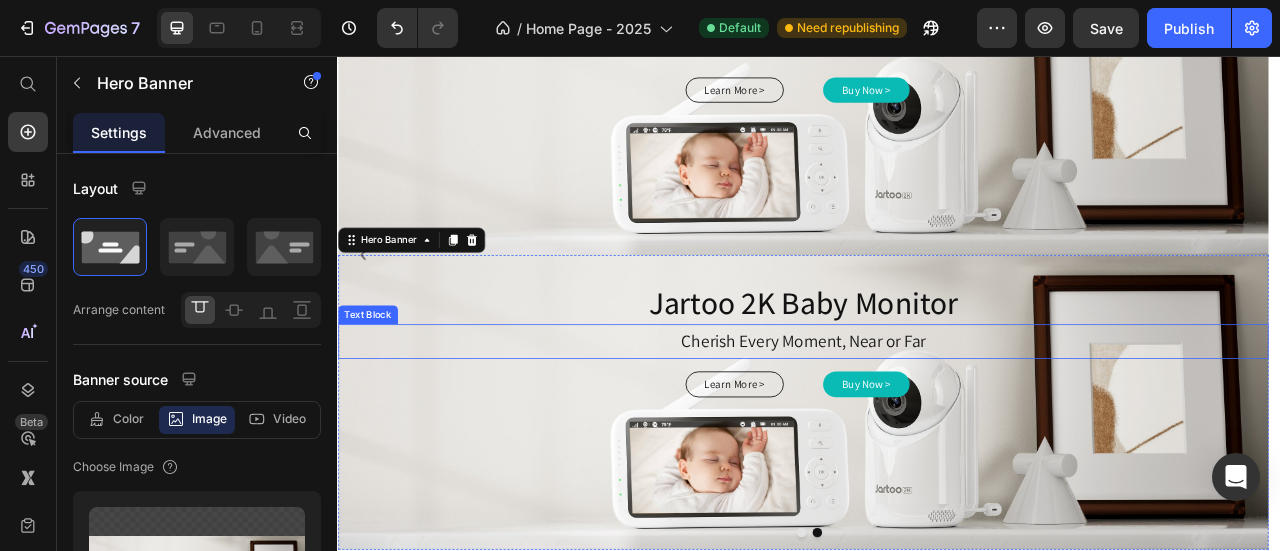 scroll, scrollTop: 341, scrollLeft: 0, axis: vertical 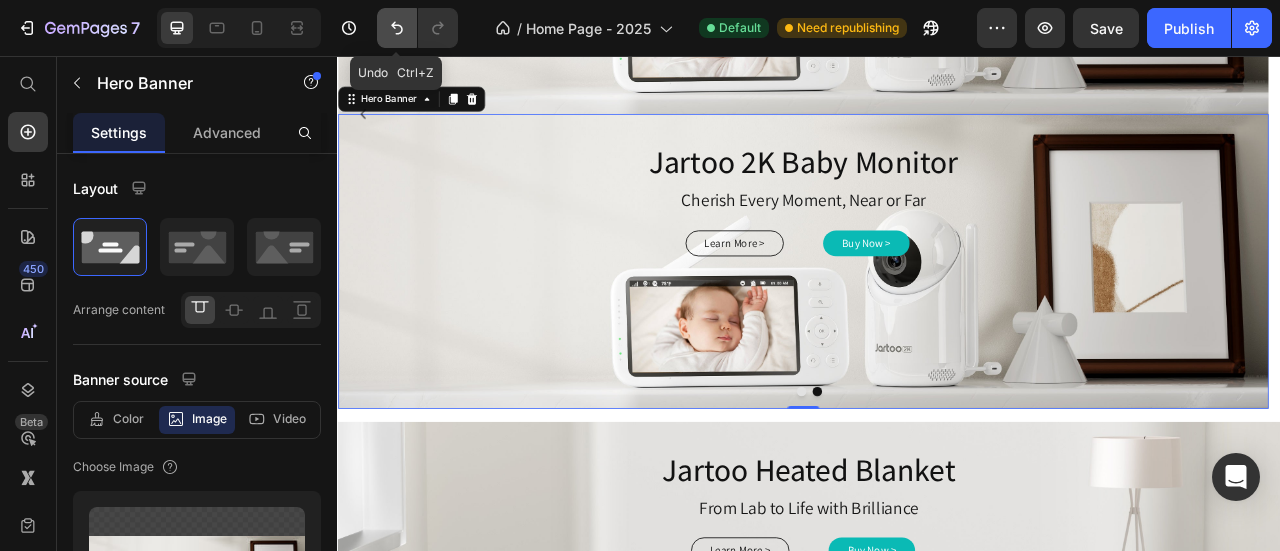 click 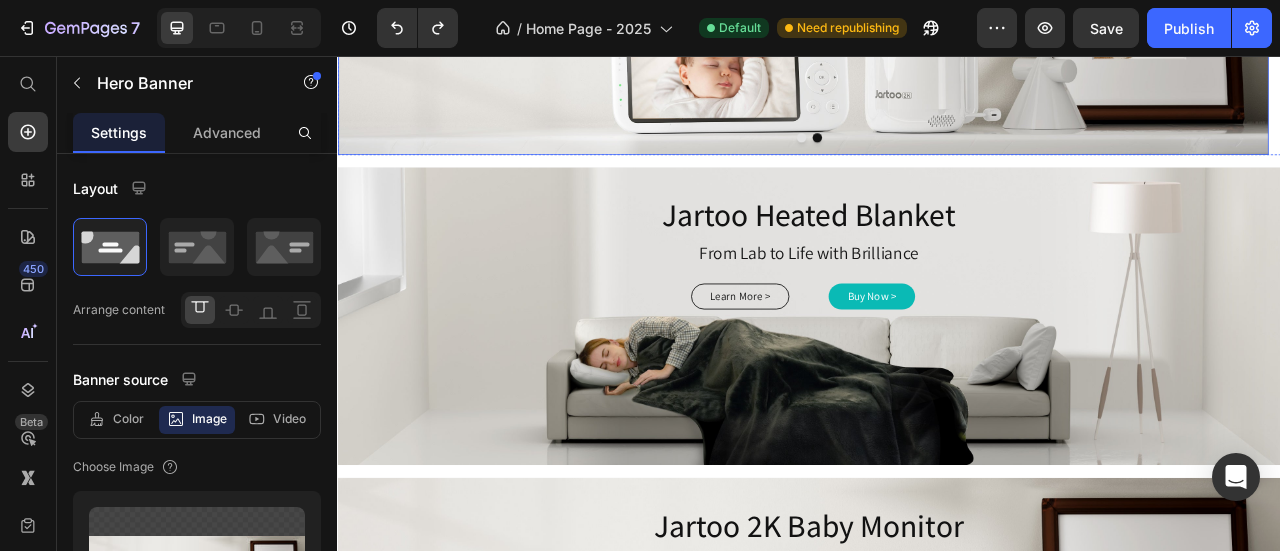 scroll, scrollTop: 292, scrollLeft: 0, axis: vertical 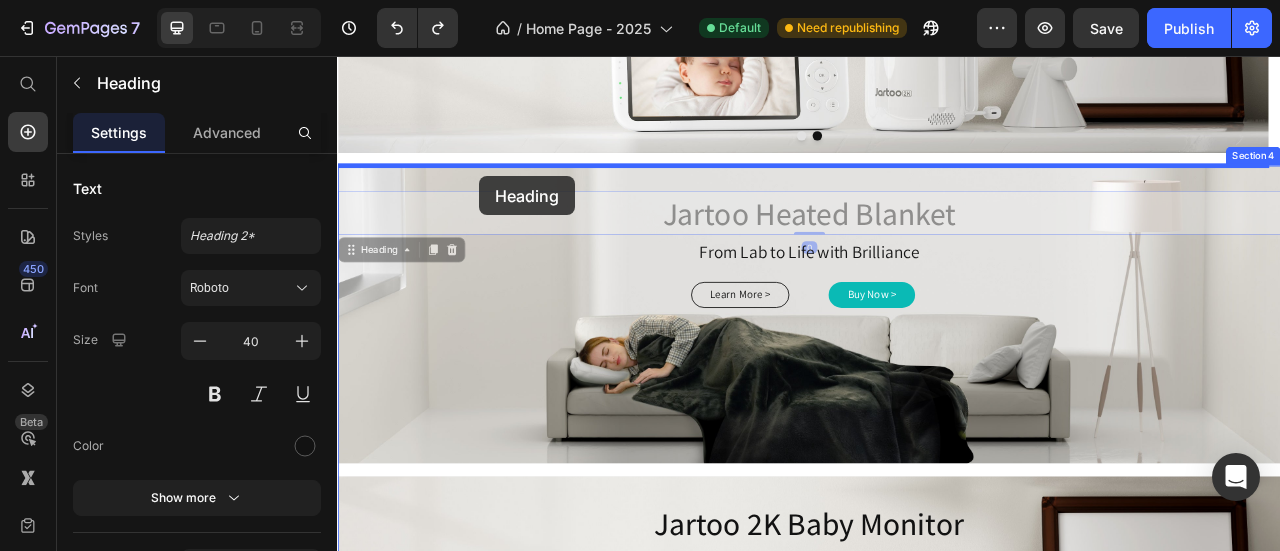 drag, startPoint x: 490, startPoint y: 245, endPoint x: 518, endPoint y: 210, distance: 44.82187 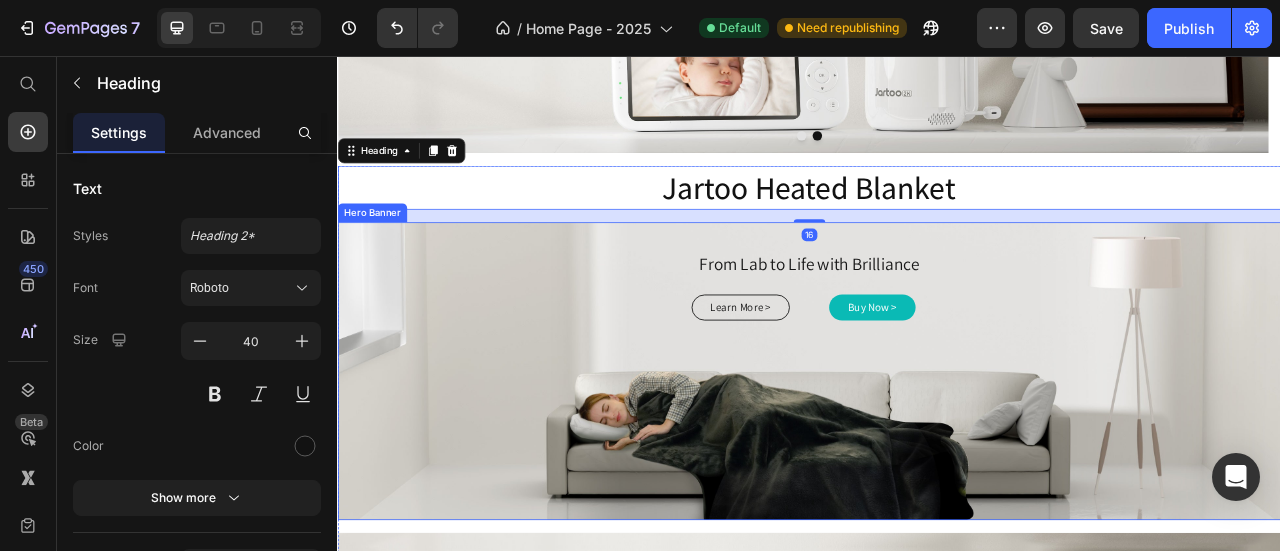 click on "Jartoo Heated Blanket Heading From Lab to Life with Brilliance Text Block From Lab to Life with Brilliance Text Block Learn More > Button Buy Now > Button Row Learn More > Button Buy Now > Button Row" at bounding box center (937, 355) 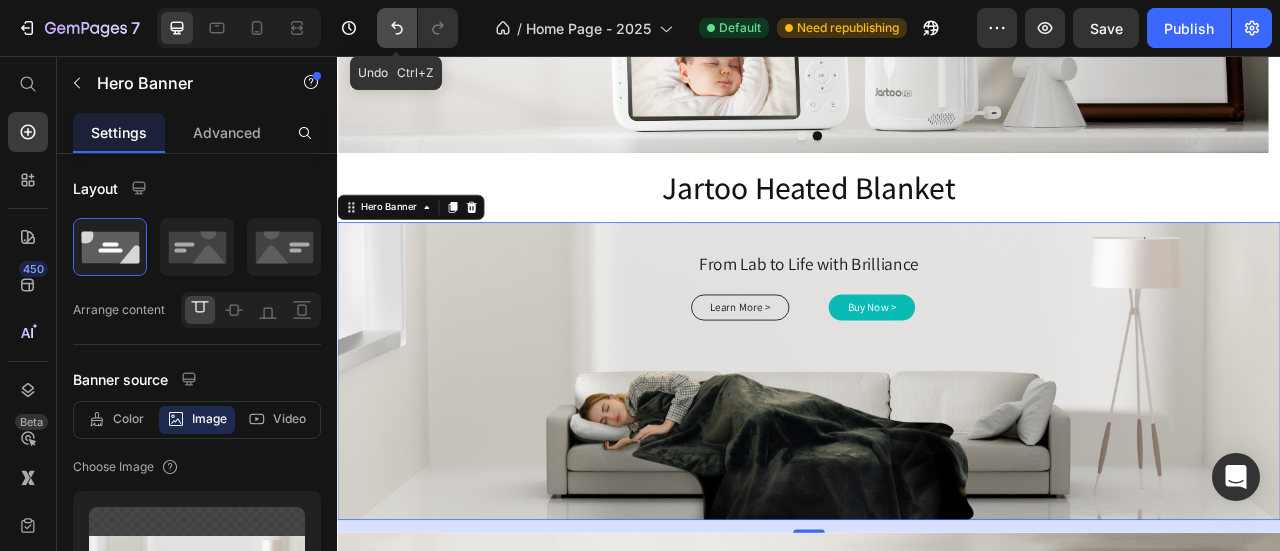 click 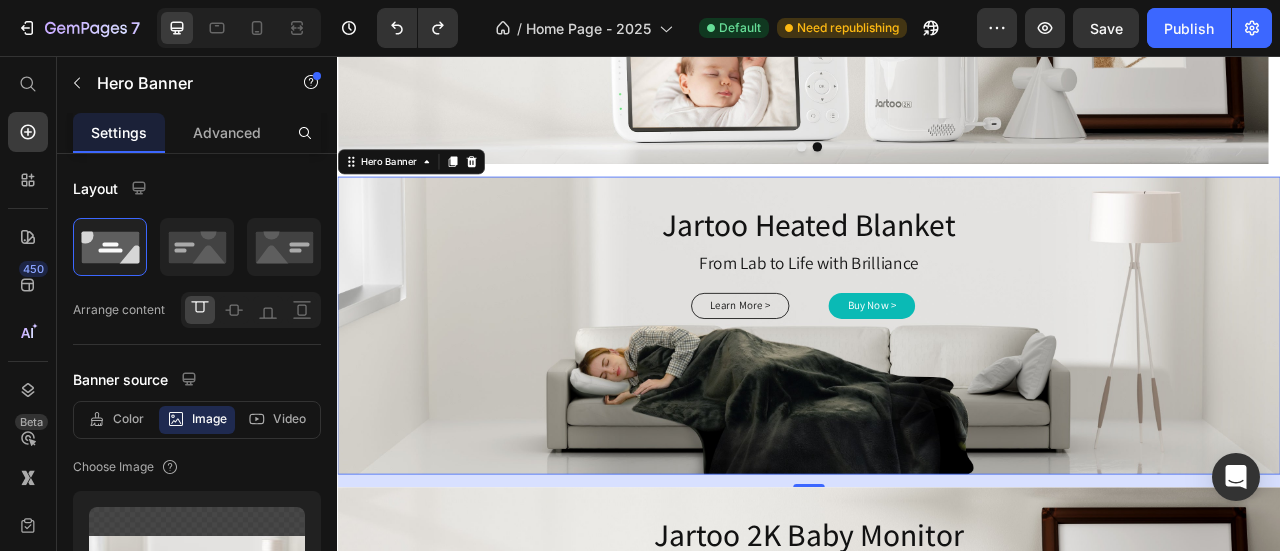scroll, scrollTop: 278, scrollLeft: 0, axis: vertical 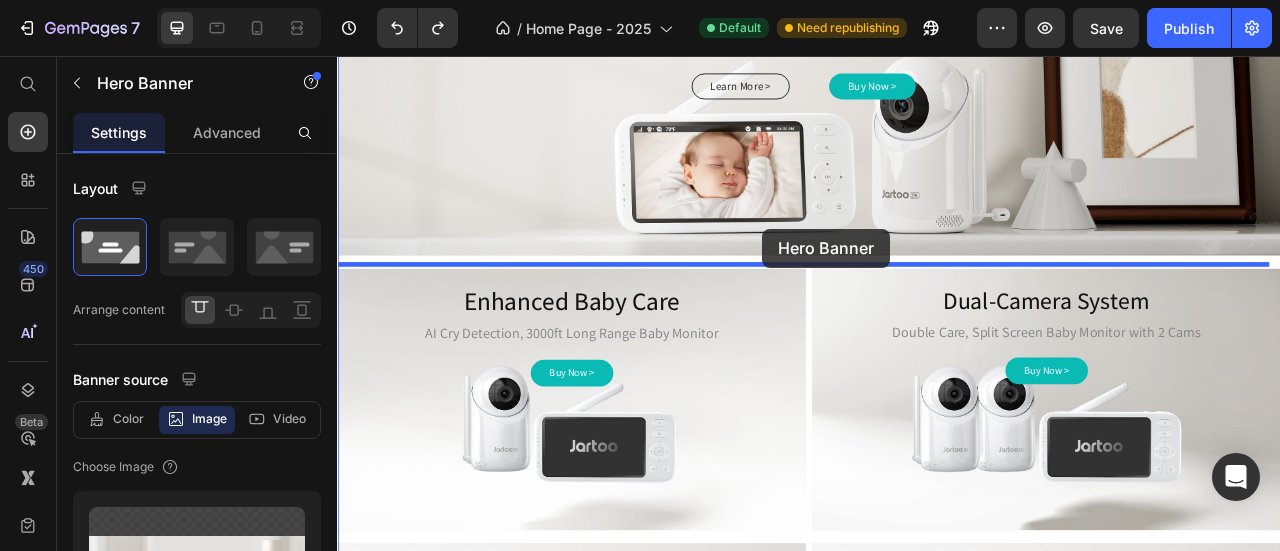 drag, startPoint x: 350, startPoint y: 192, endPoint x: 878, endPoint y: 276, distance: 534.6401 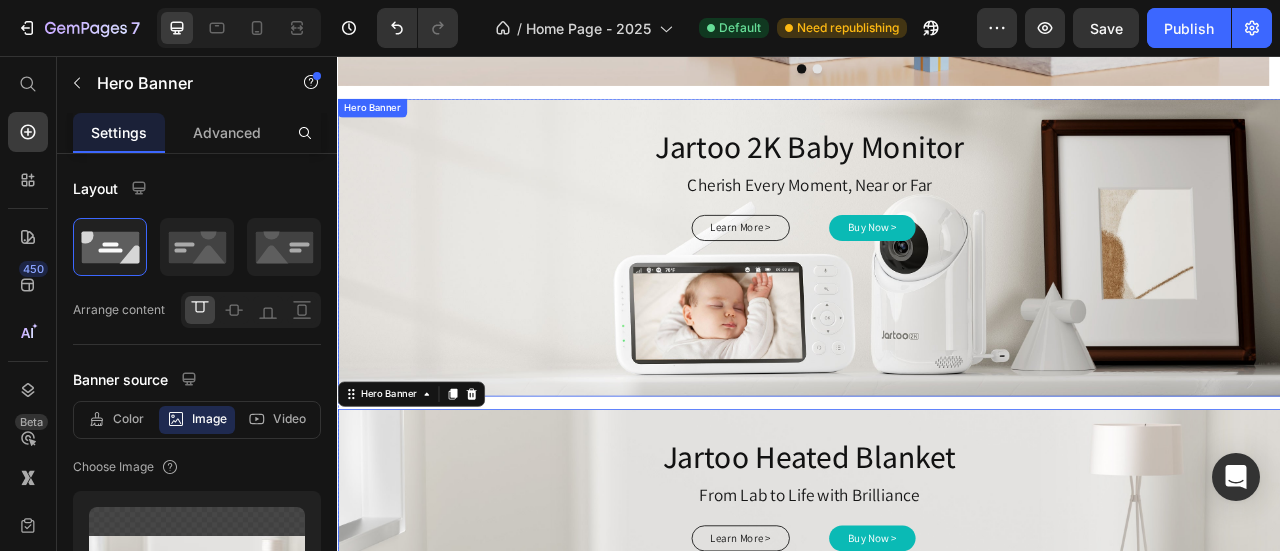 scroll, scrollTop: 55, scrollLeft: 0, axis: vertical 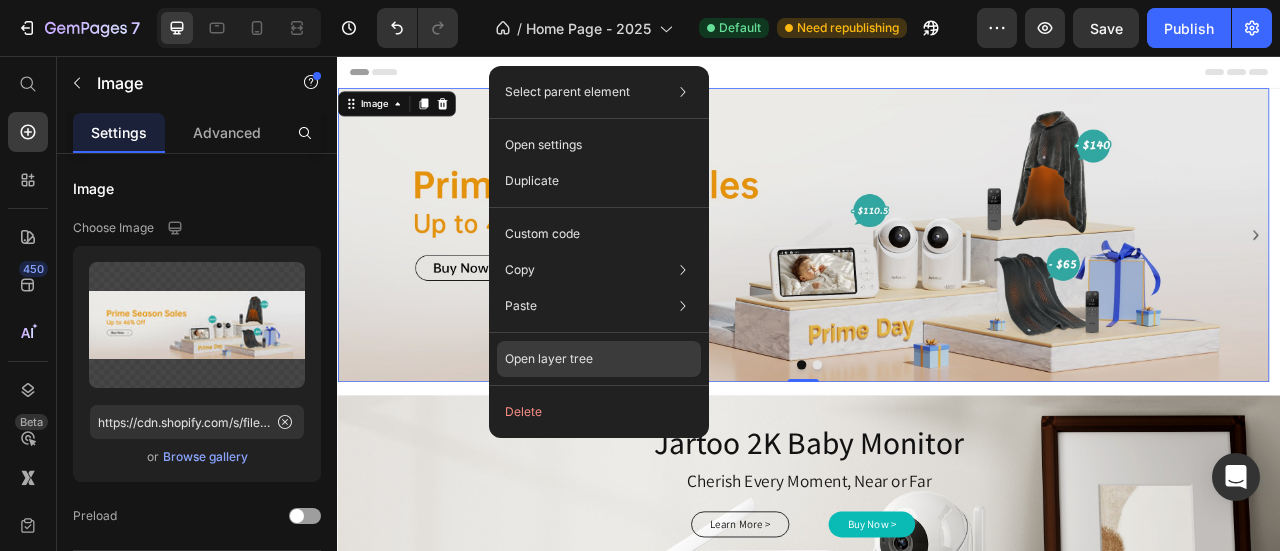 click on "Open layer tree" at bounding box center (549, 359) 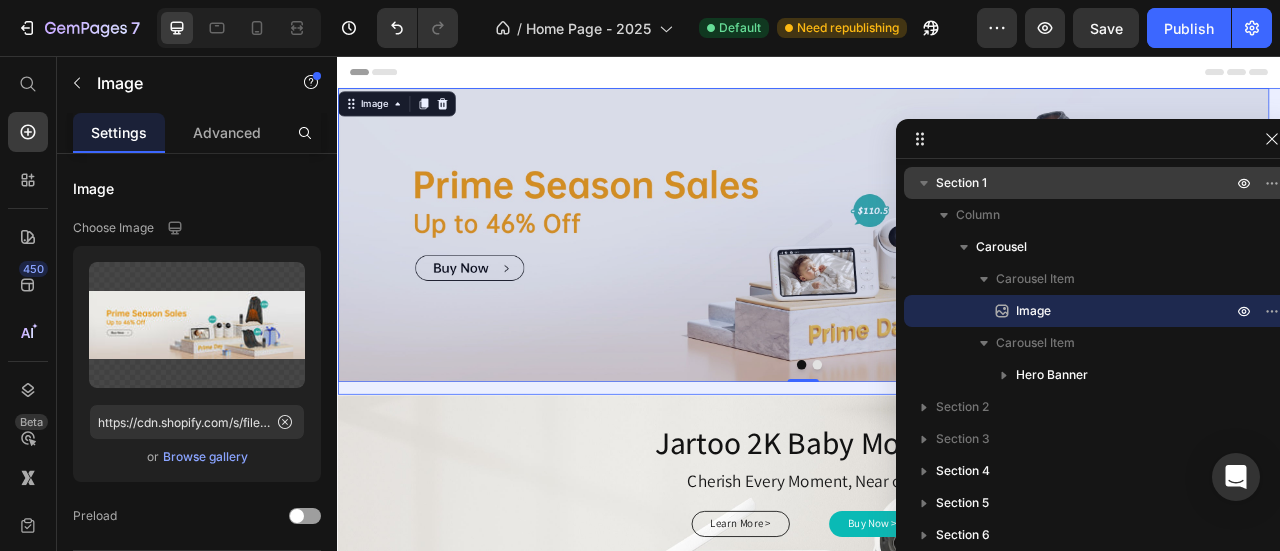 click on "Section 1" at bounding box center (1086, 183) 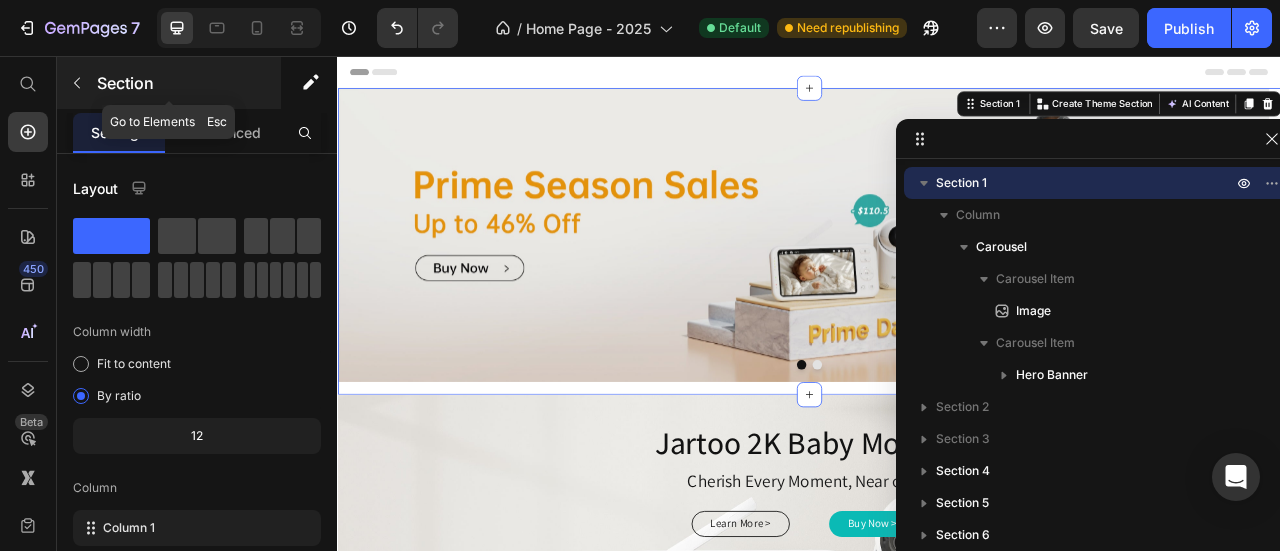 click 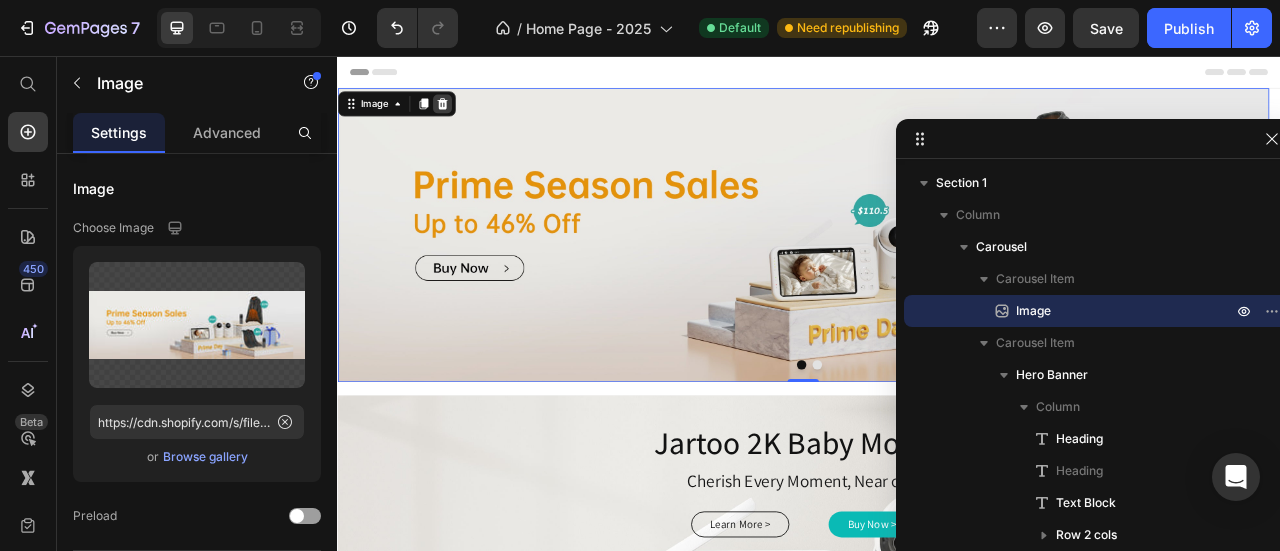 click at bounding box center [470, 117] 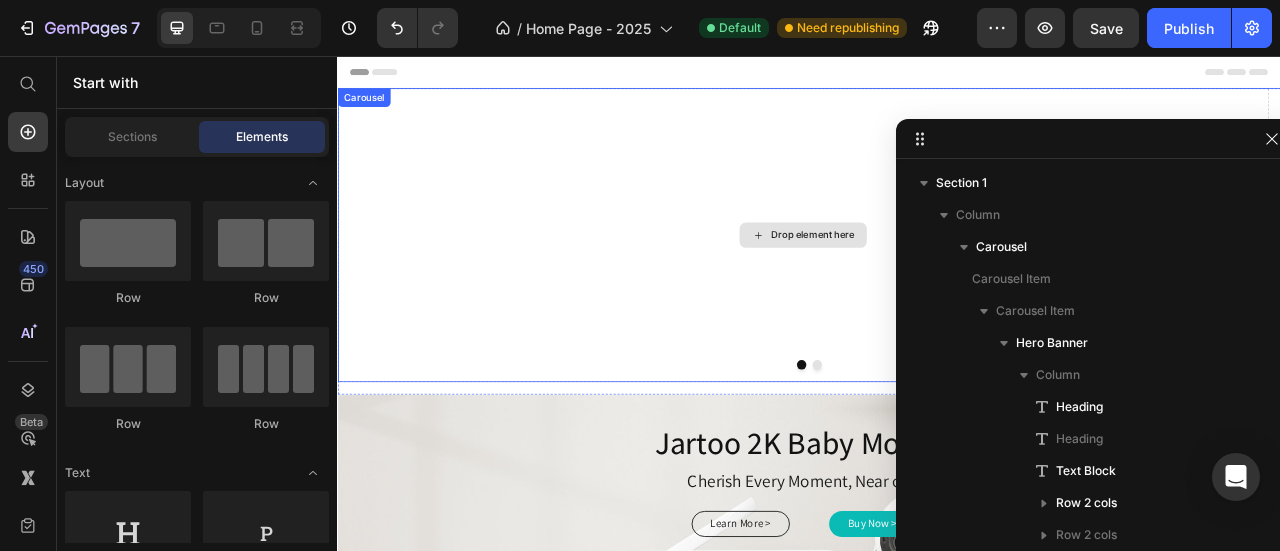 click on "Drop element here" at bounding box center [929, 284] 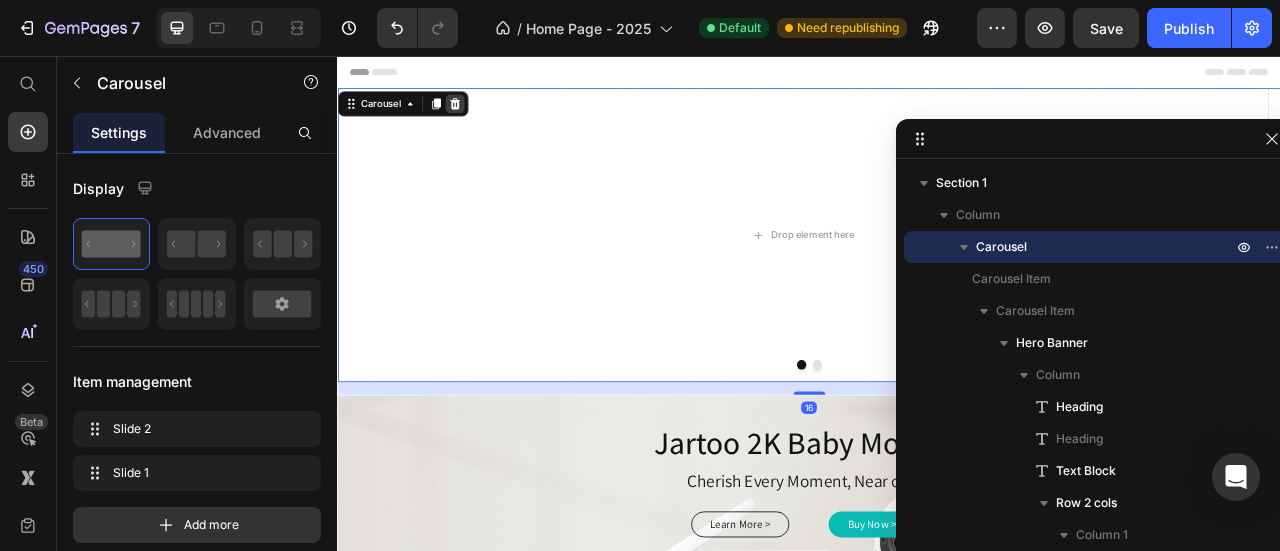 click 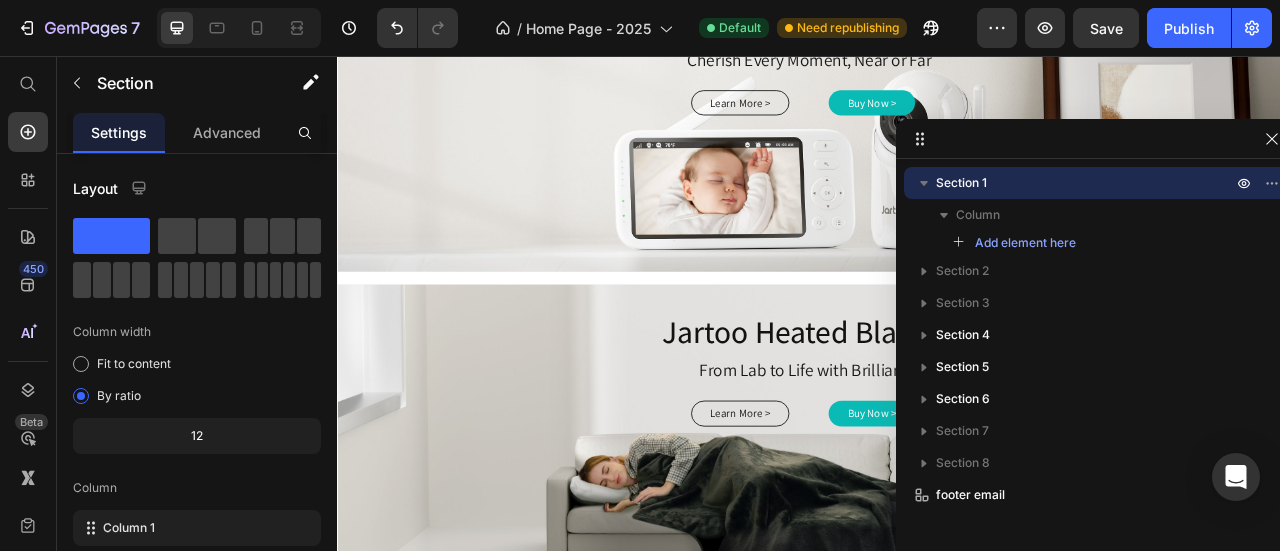 scroll, scrollTop: 0, scrollLeft: 0, axis: both 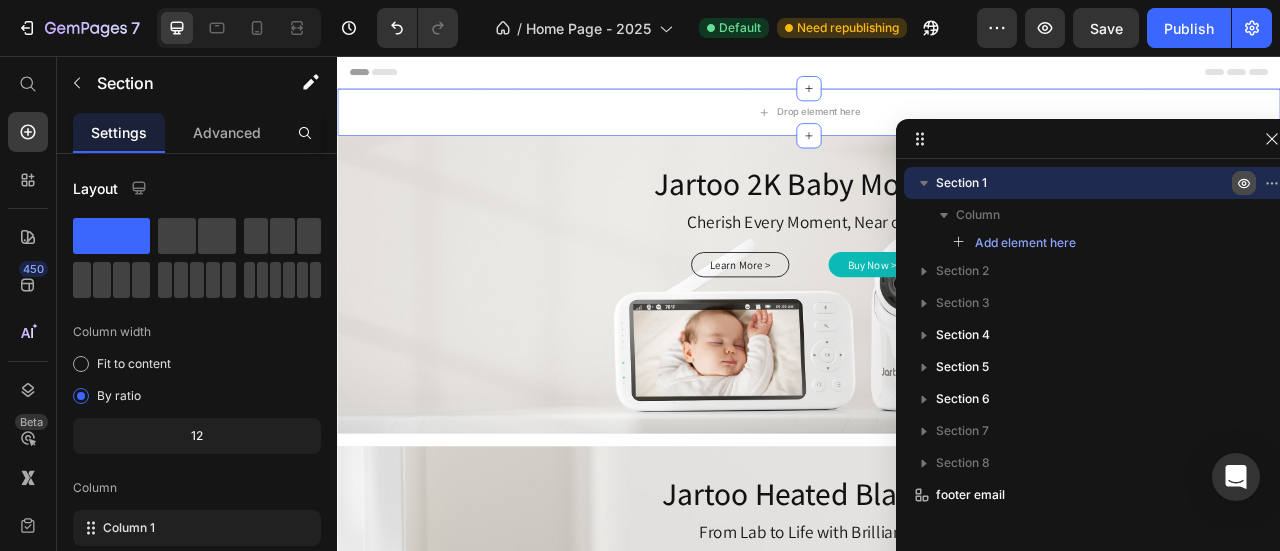 click 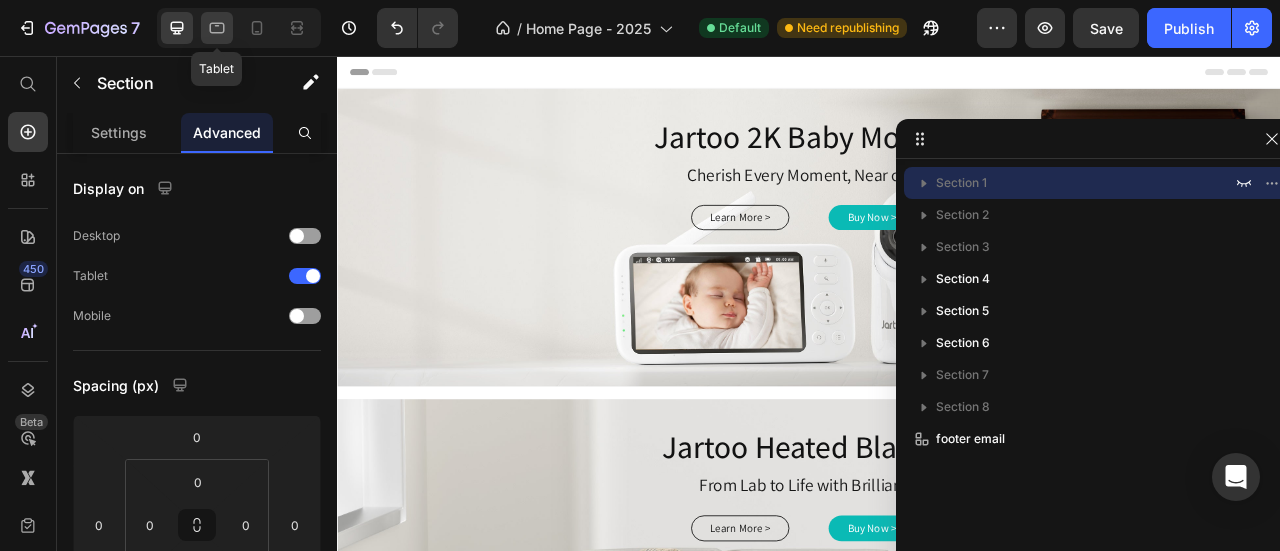 click 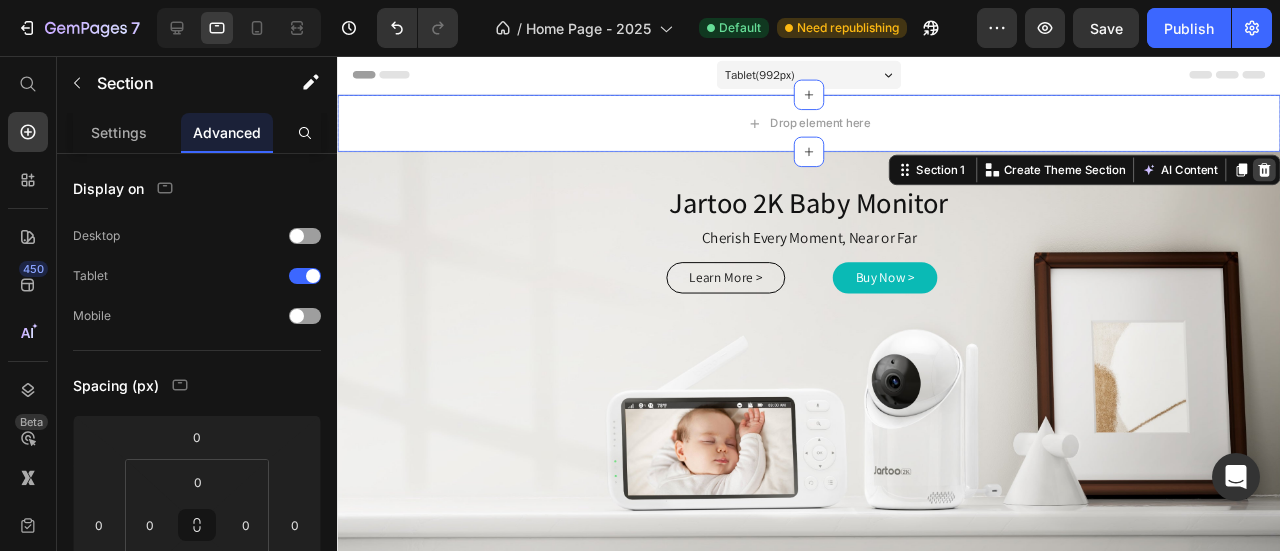 click 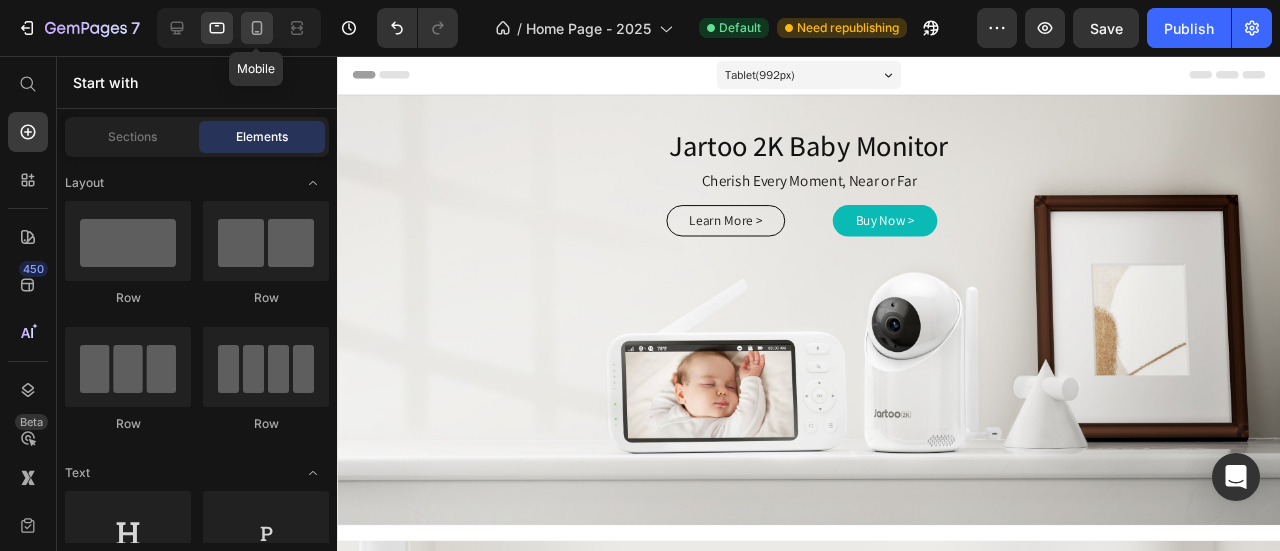 click 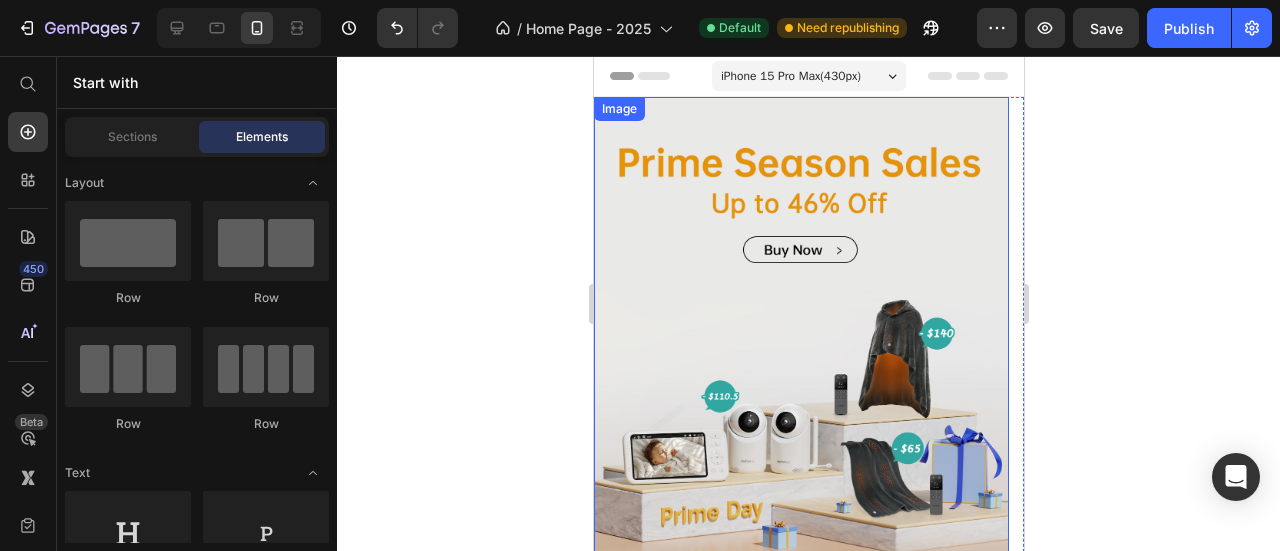 scroll, scrollTop: 278, scrollLeft: 0, axis: vertical 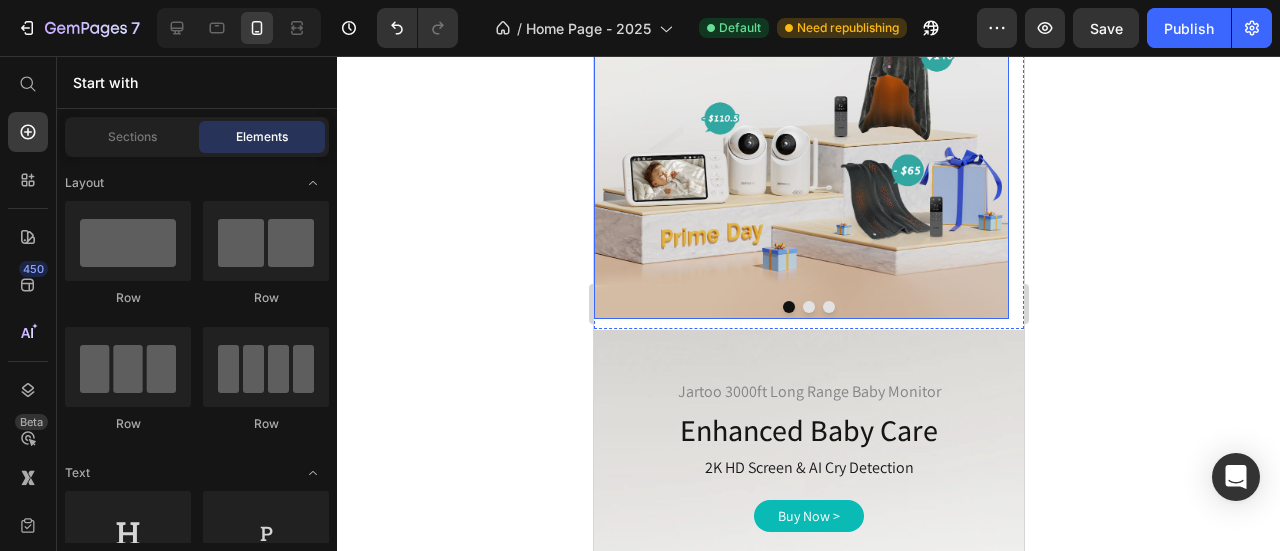 click at bounding box center [800, 69] 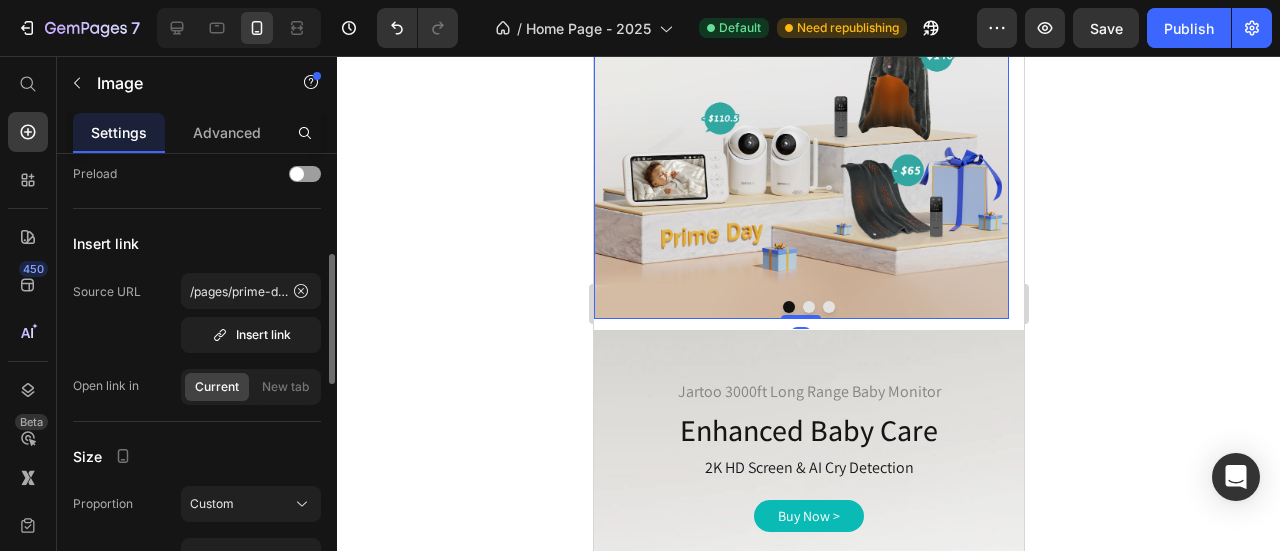 scroll, scrollTop: 344, scrollLeft: 0, axis: vertical 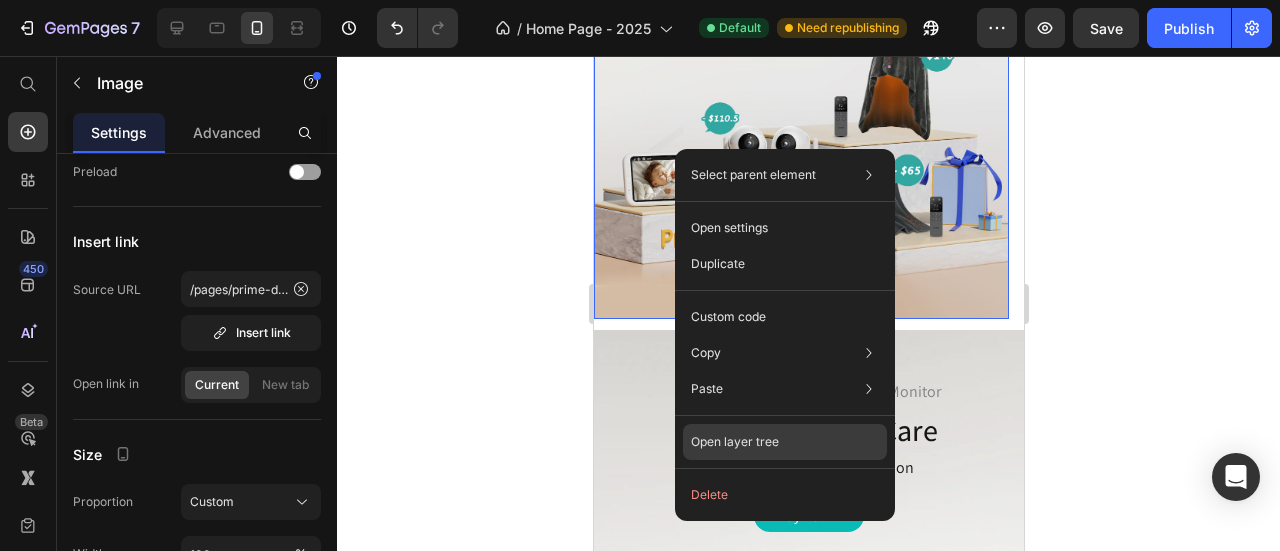 click on "Open layer tree" 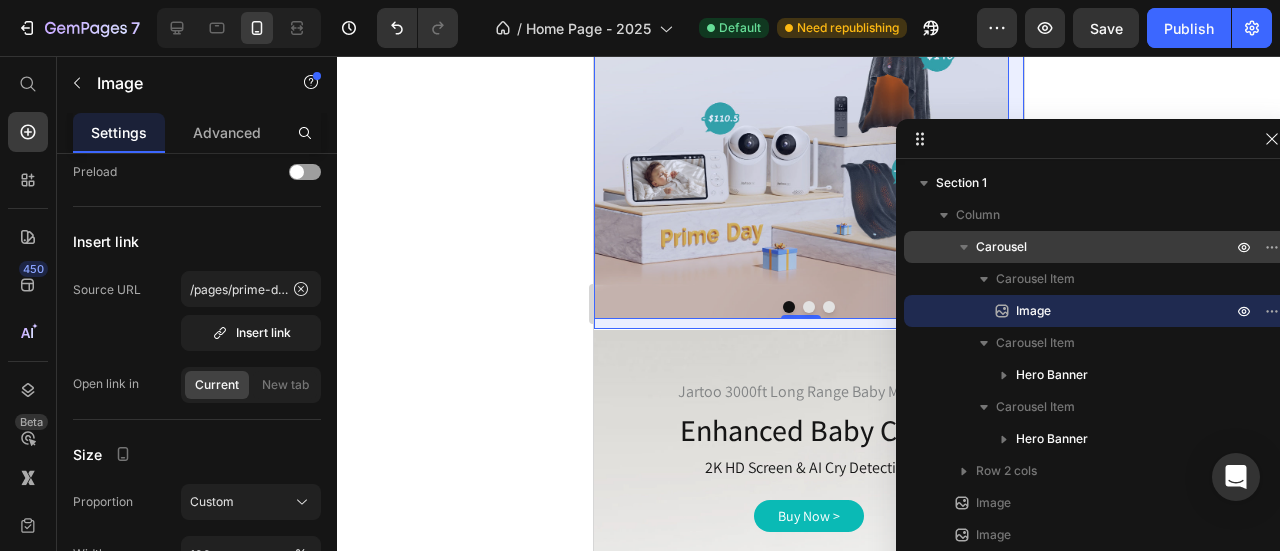 click on "Carousel" at bounding box center [1106, 247] 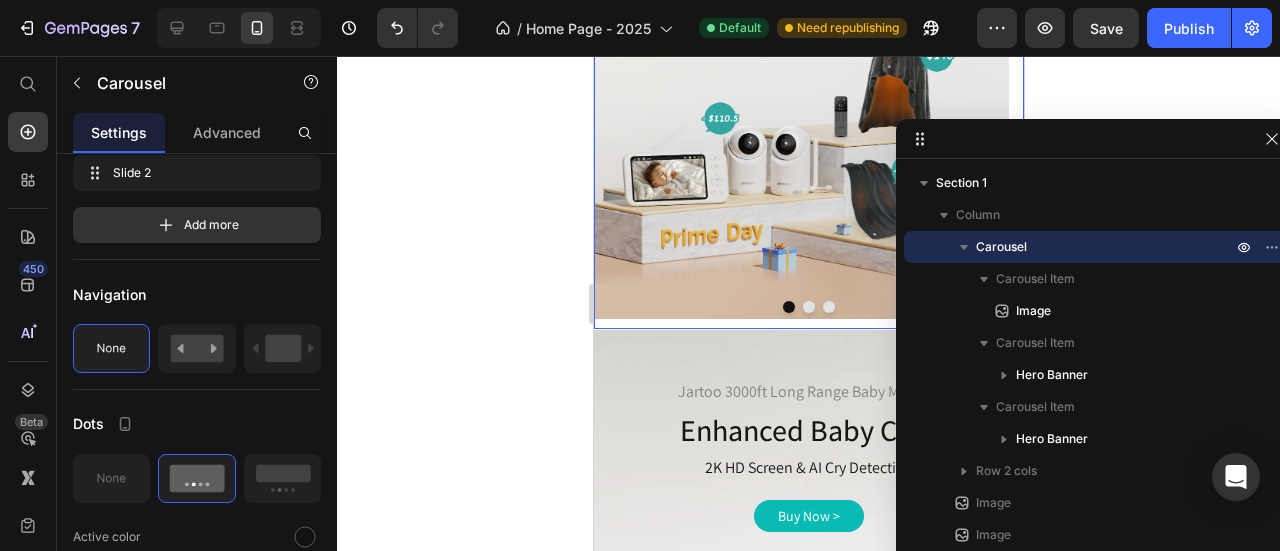 scroll, scrollTop: 167, scrollLeft: 0, axis: vertical 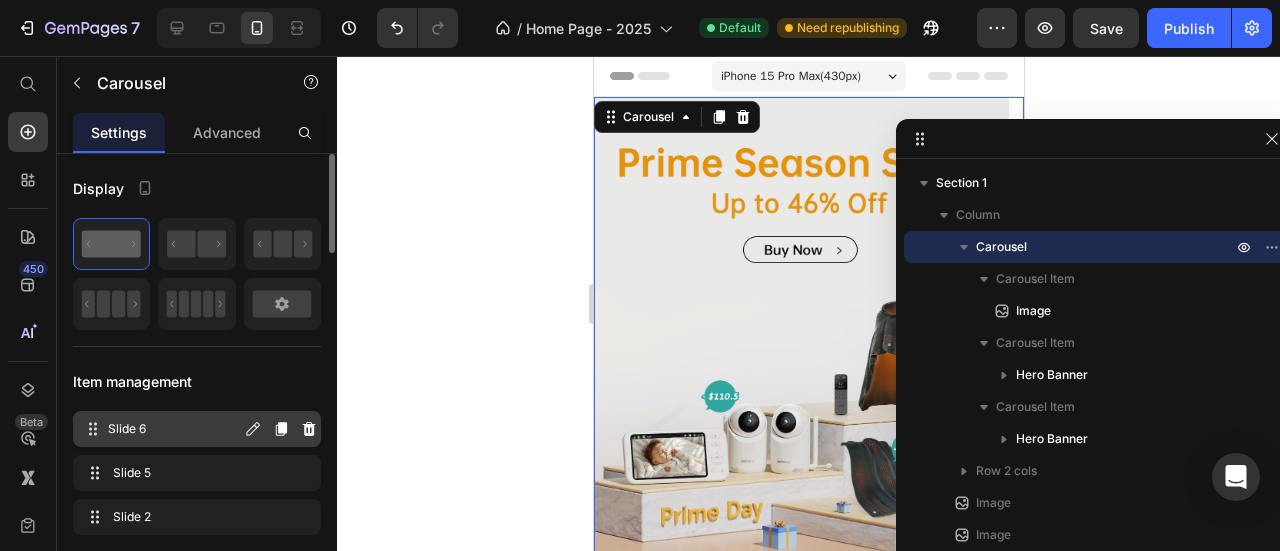 click on "Slide 6" at bounding box center [174, 429] 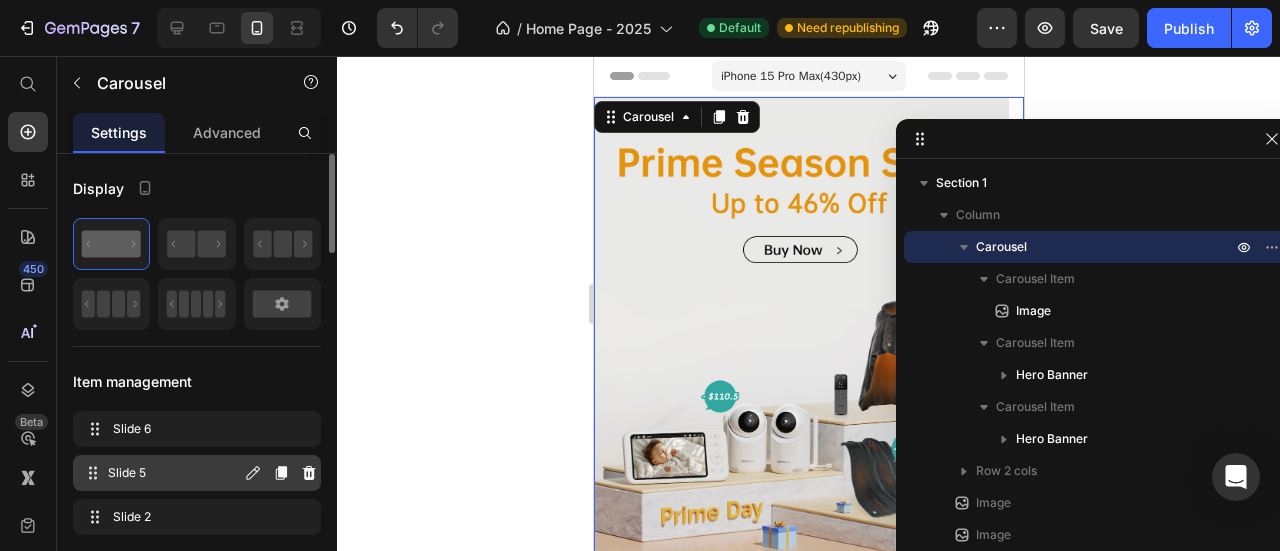 click on "Slide 5" at bounding box center [174, 473] 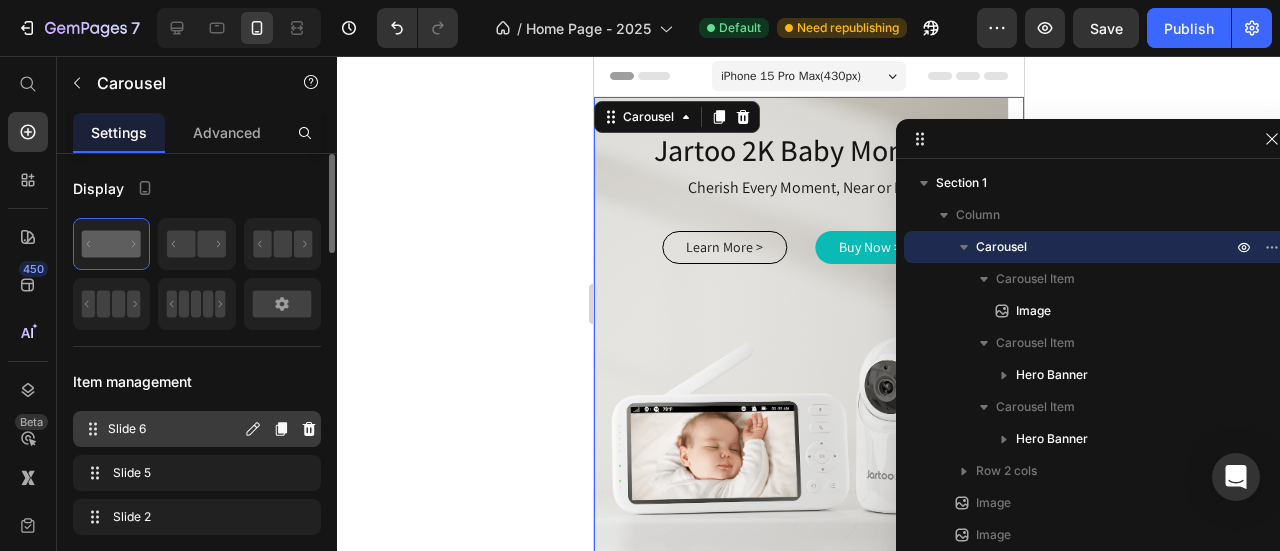 click on "Slide 6 Slide 6" at bounding box center (197, 429) 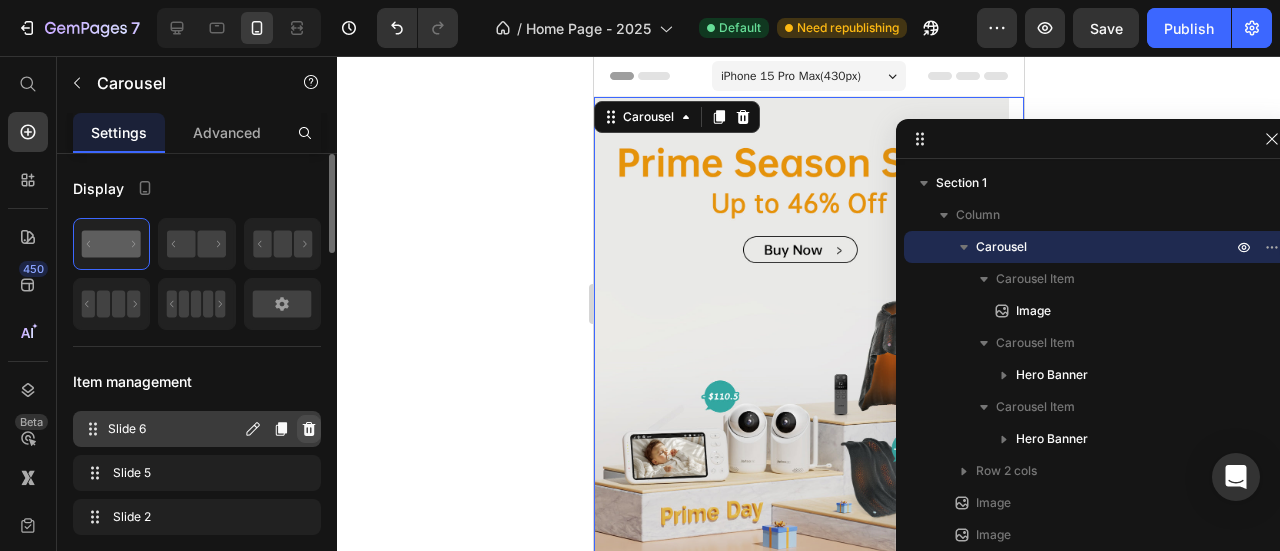 click 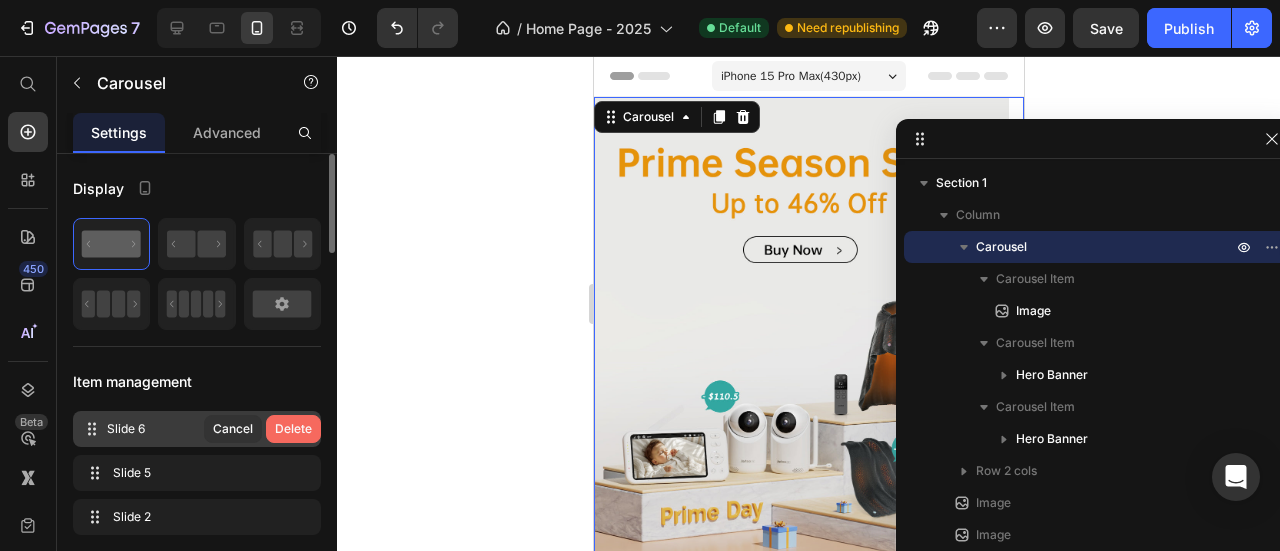 click on "Delete" at bounding box center (293, 429) 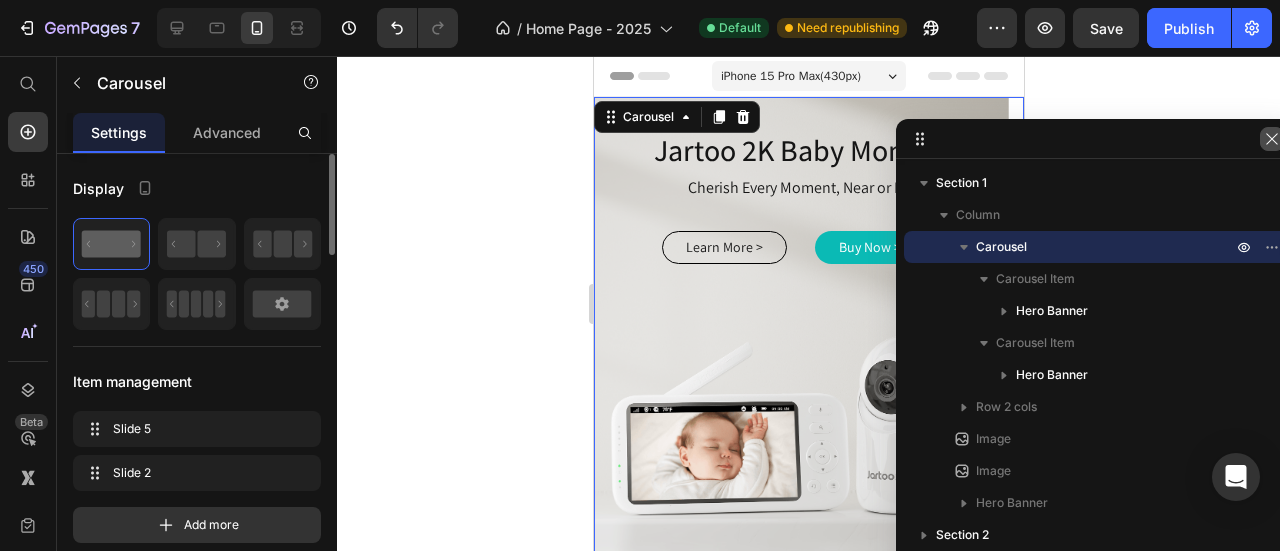click 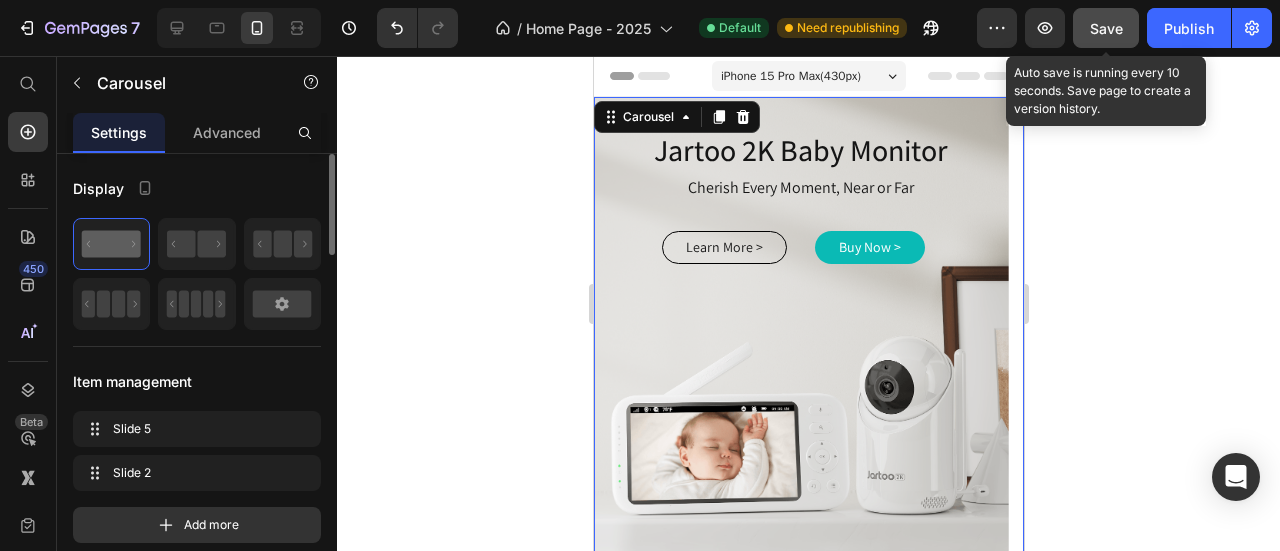 click on "Save" 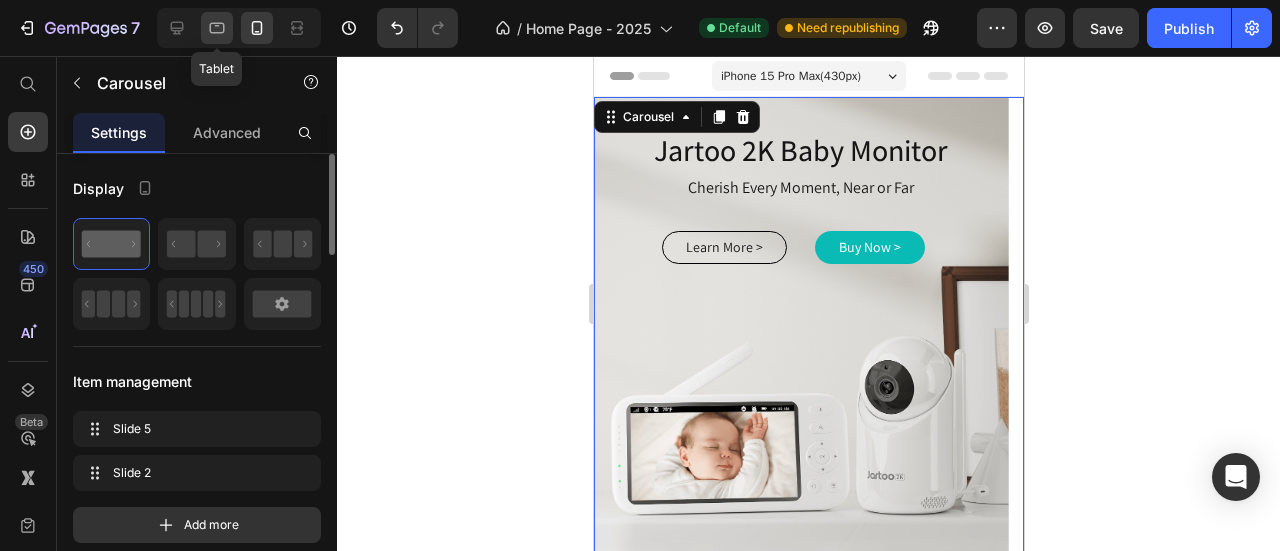 click 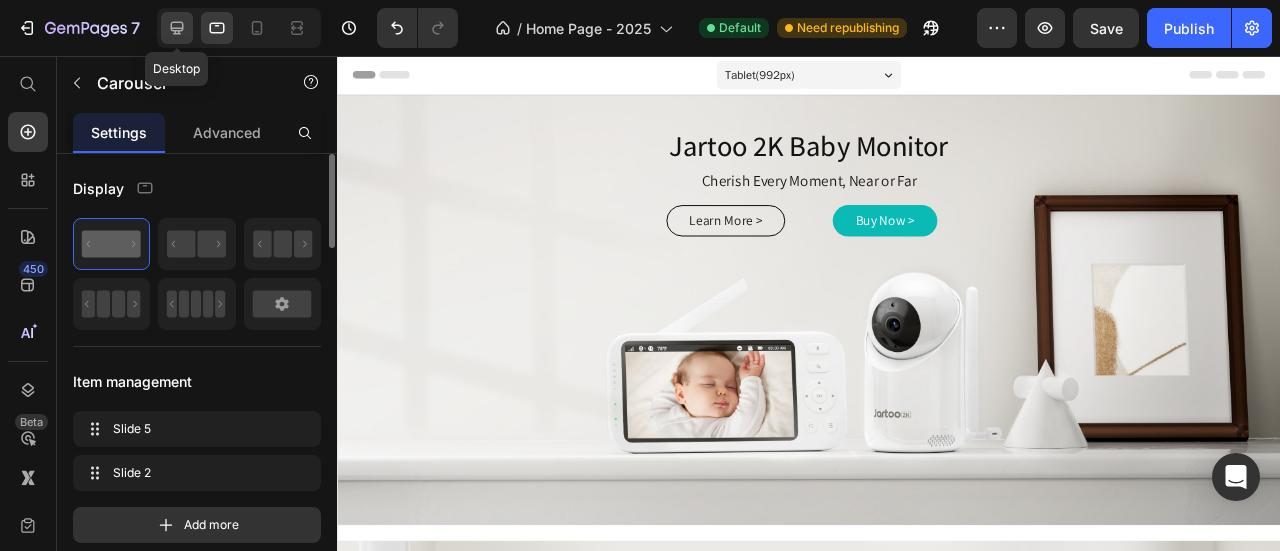 click 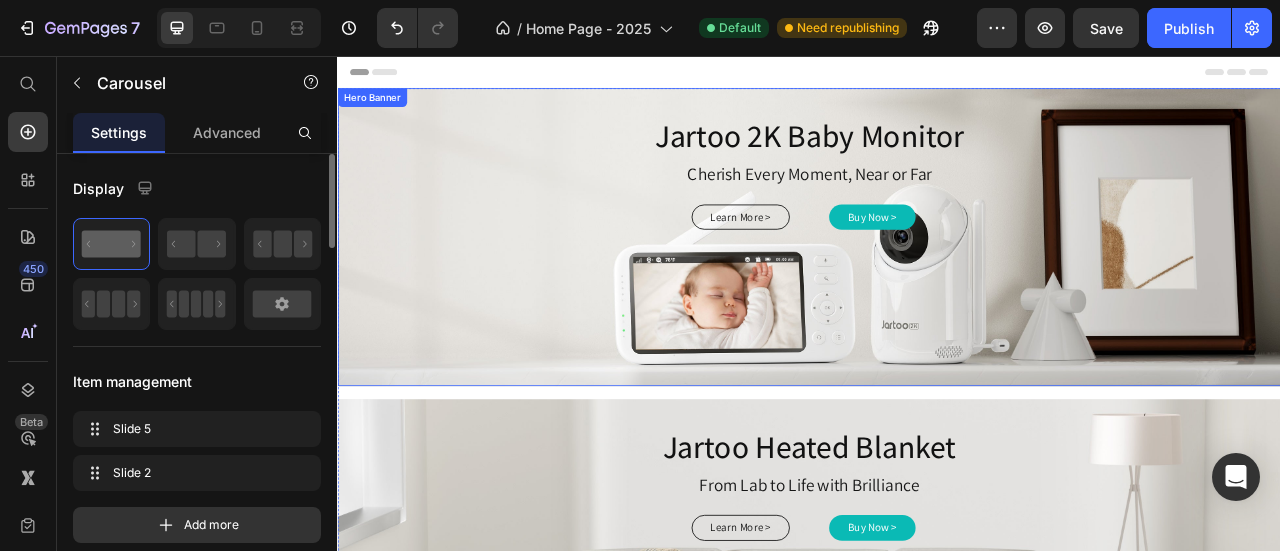 scroll, scrollTop: 1, scrollLeft: 0, axis: vertical 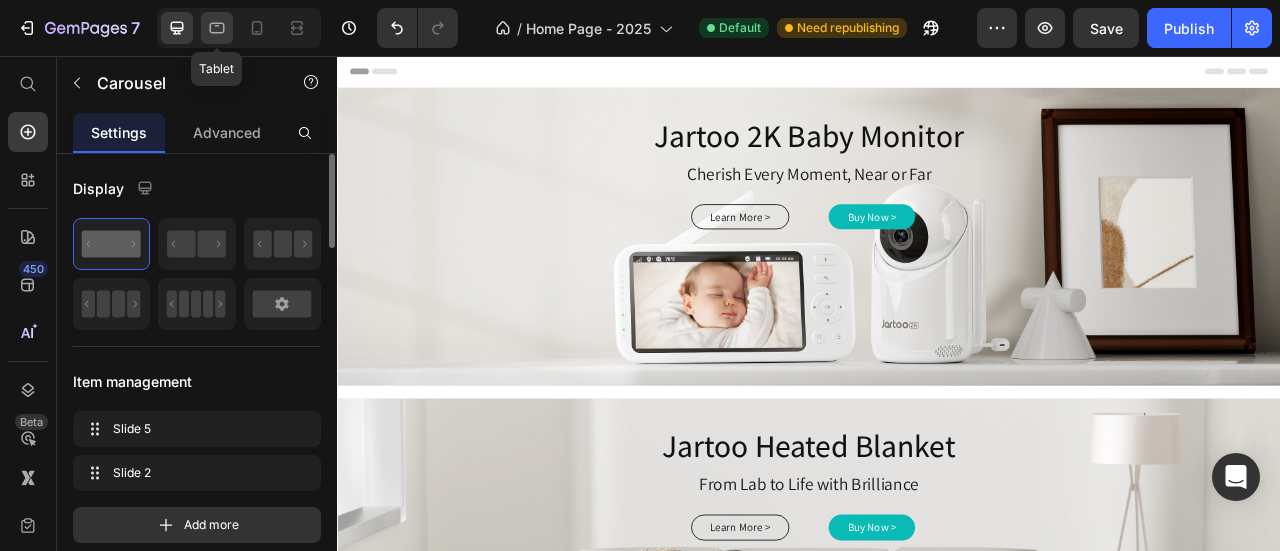click 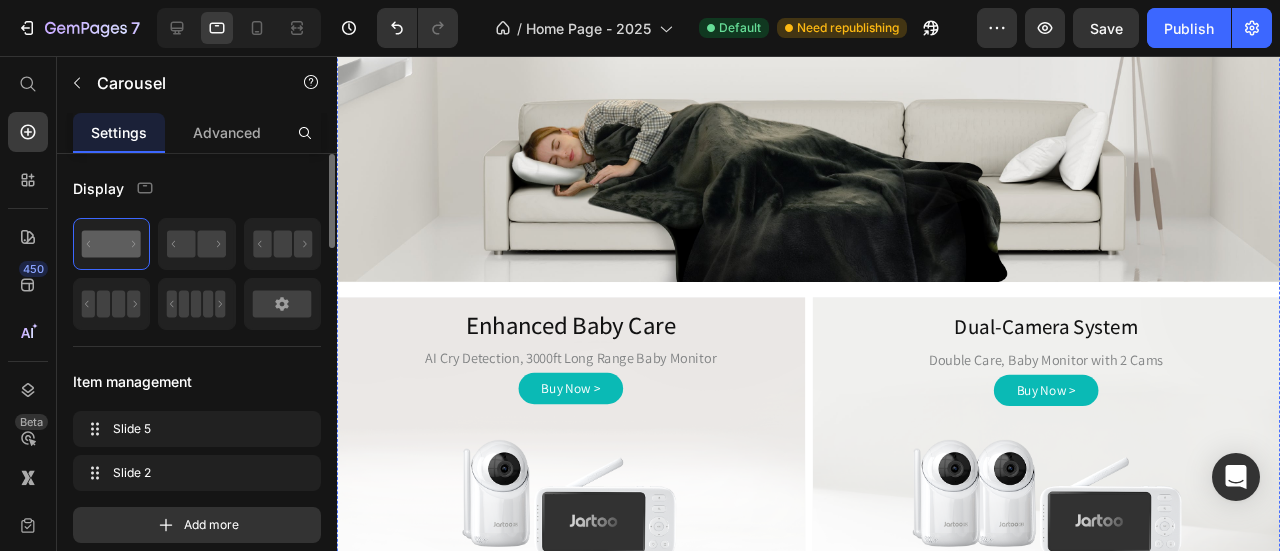 scroll, scrollTop: 725, scrollLeft: 0, axis: vertical 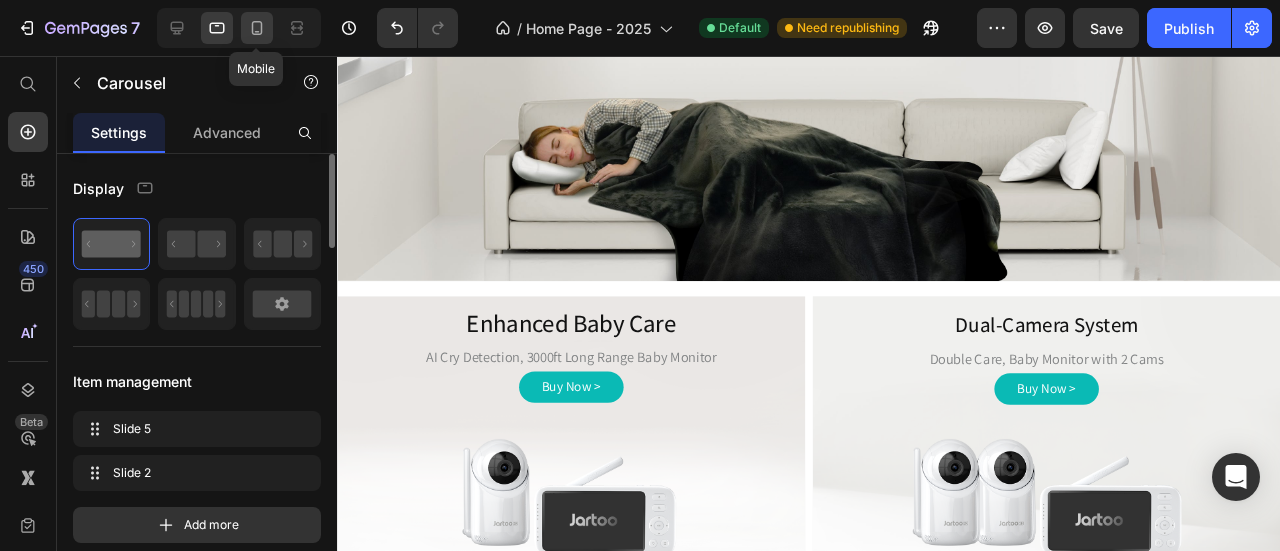 click 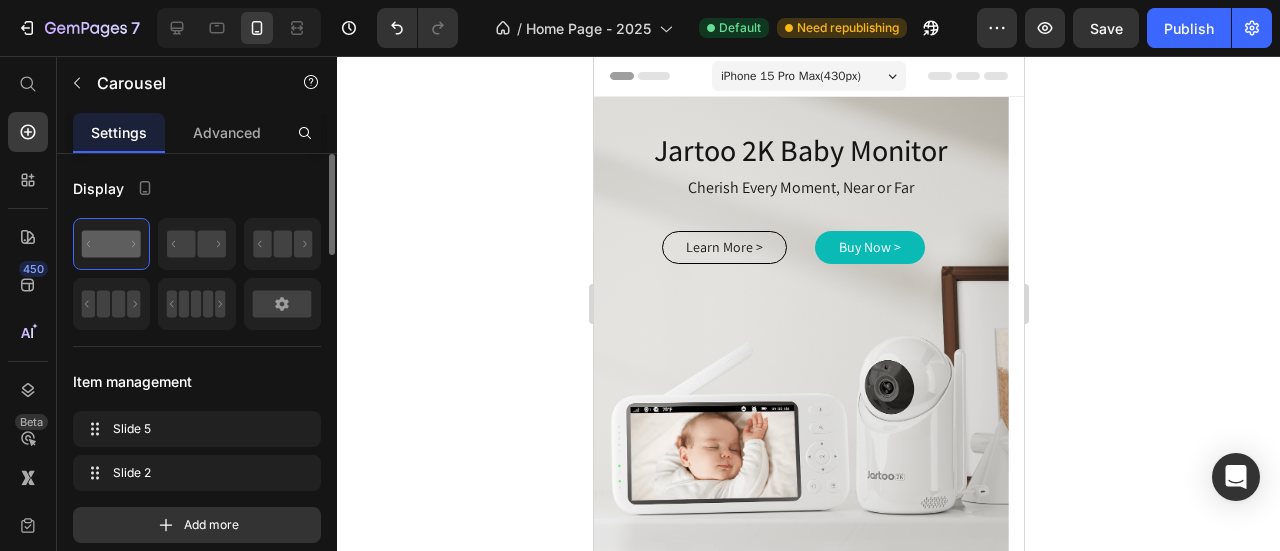 scroll, scrollTop: 163, scrollLeft: 0, axis: vertical 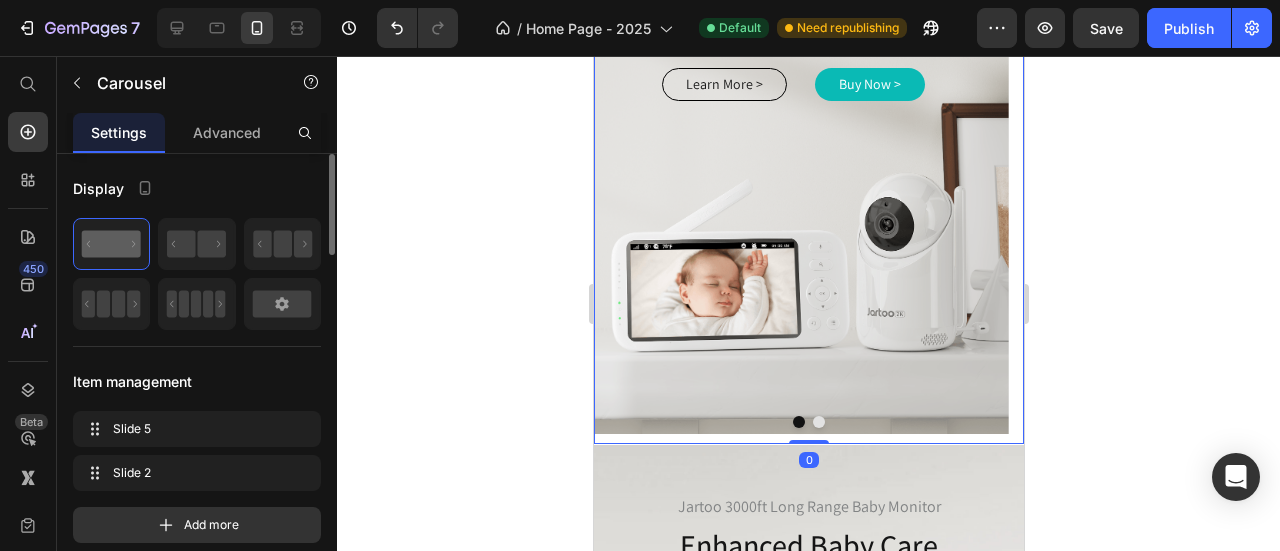 click at bounding box center [818, 422] 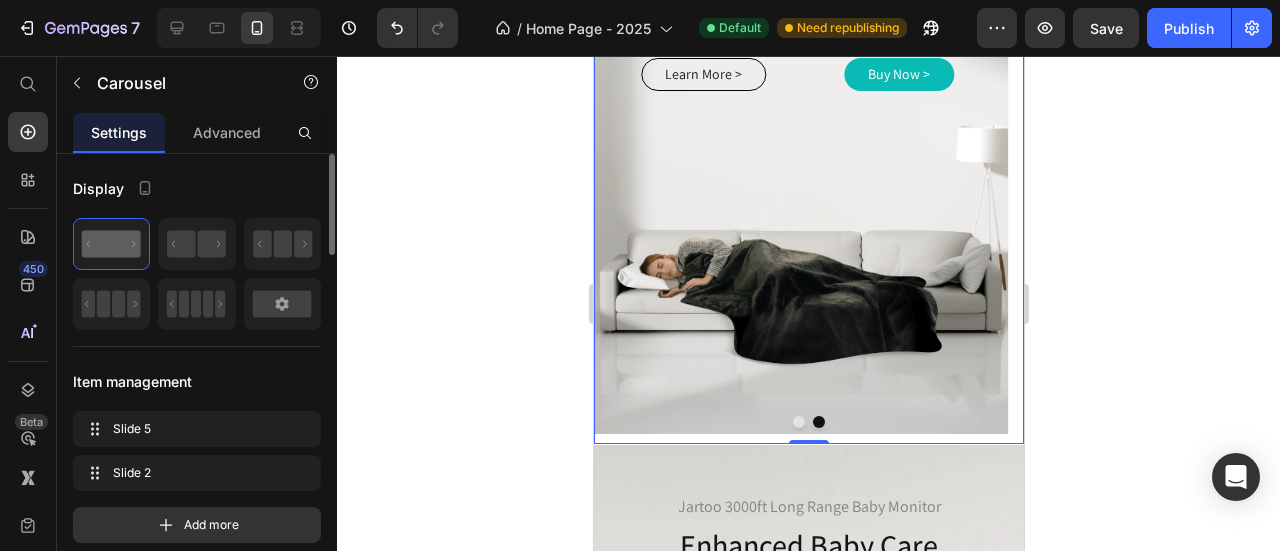 scroll, scrollTop: 0, scrollLeft: 0, axis: both 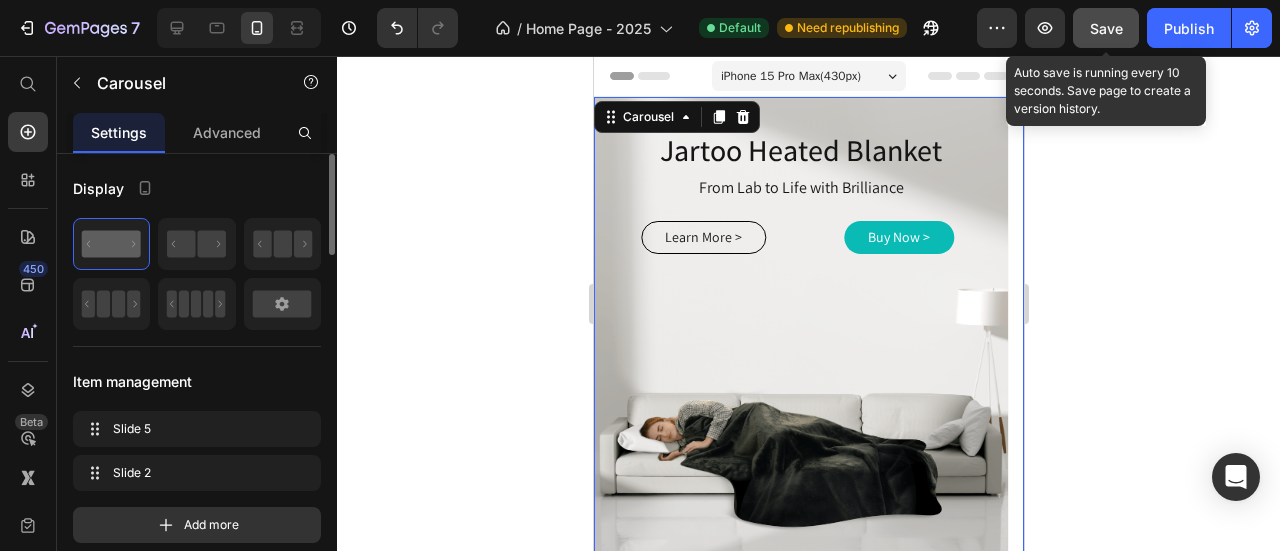 click on "Save" at bounding box center [1106, 28] 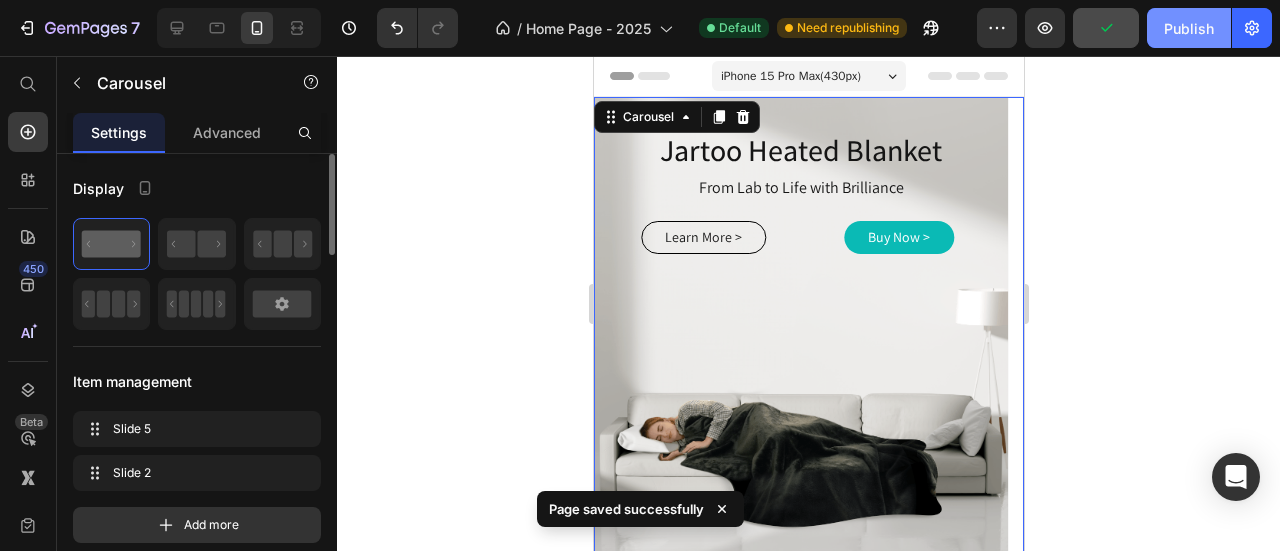 click on "Publish" 